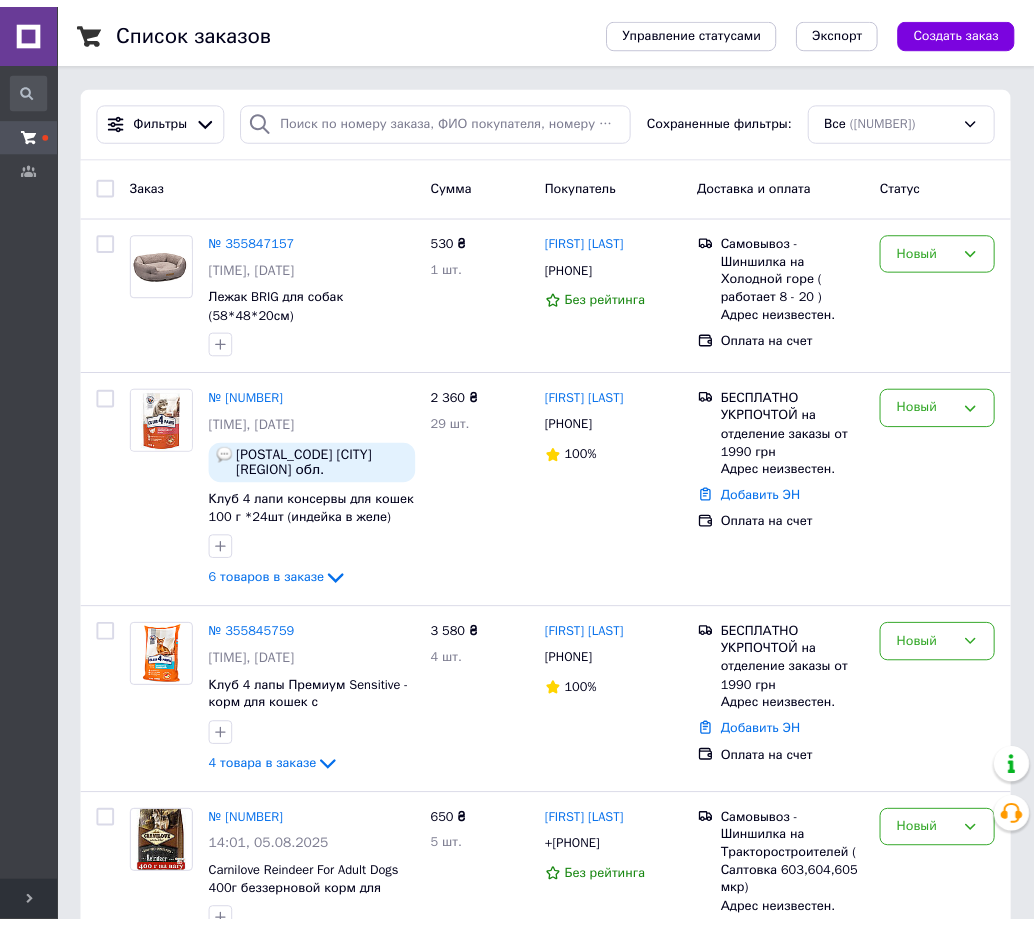 scroll, scrollTop: 0, scrollLeft: 0, axis: both 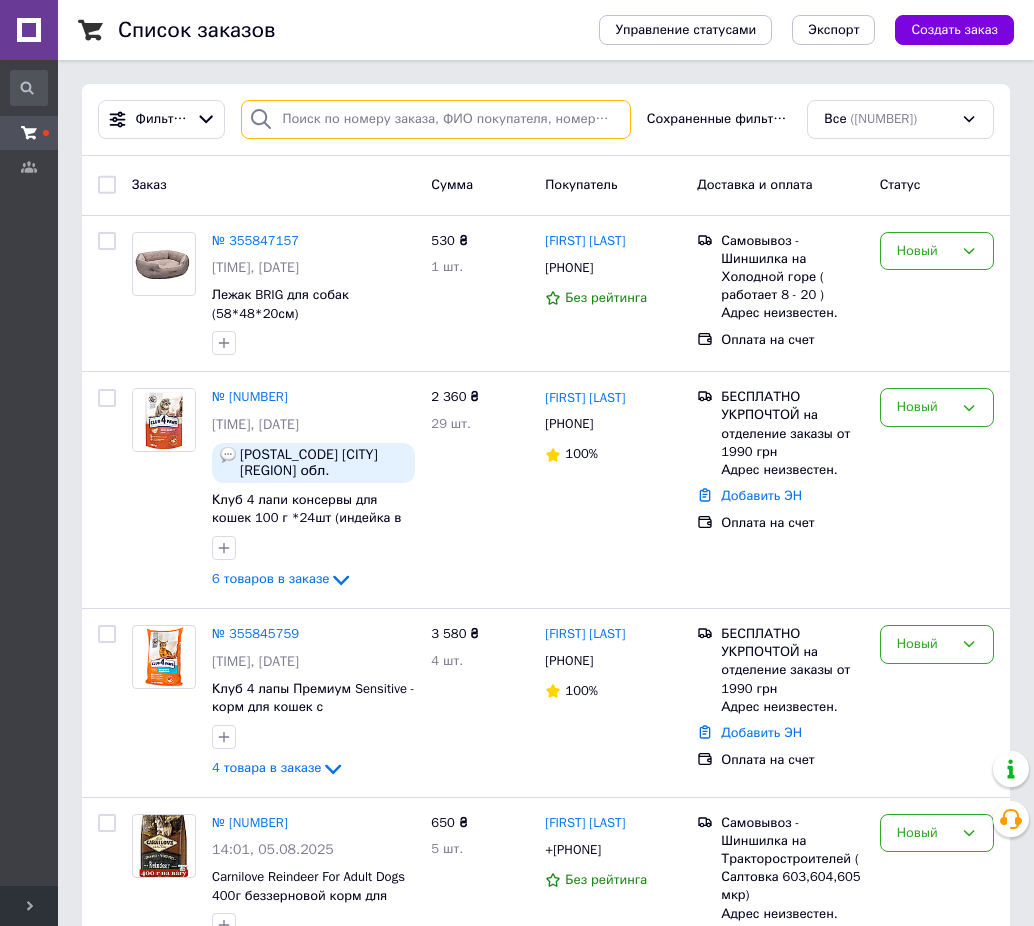 click at bounding box center (435, 119) 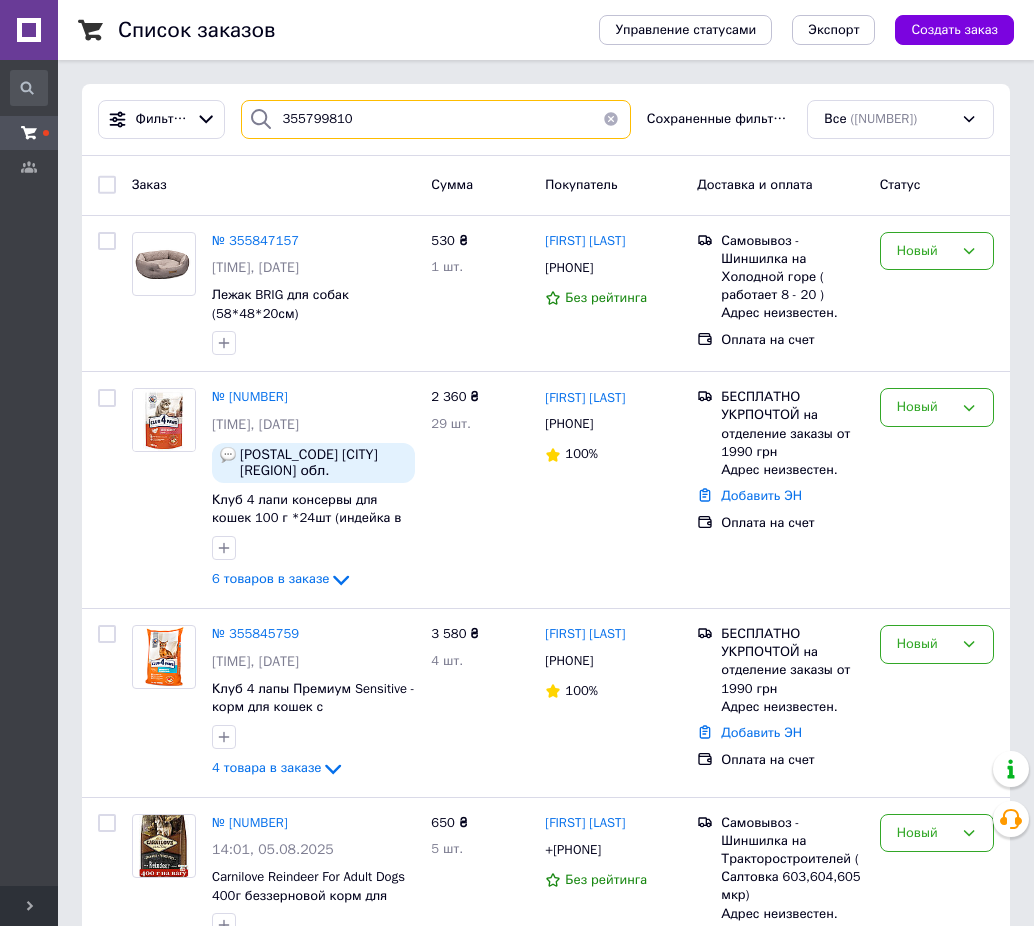 type on "355799810" 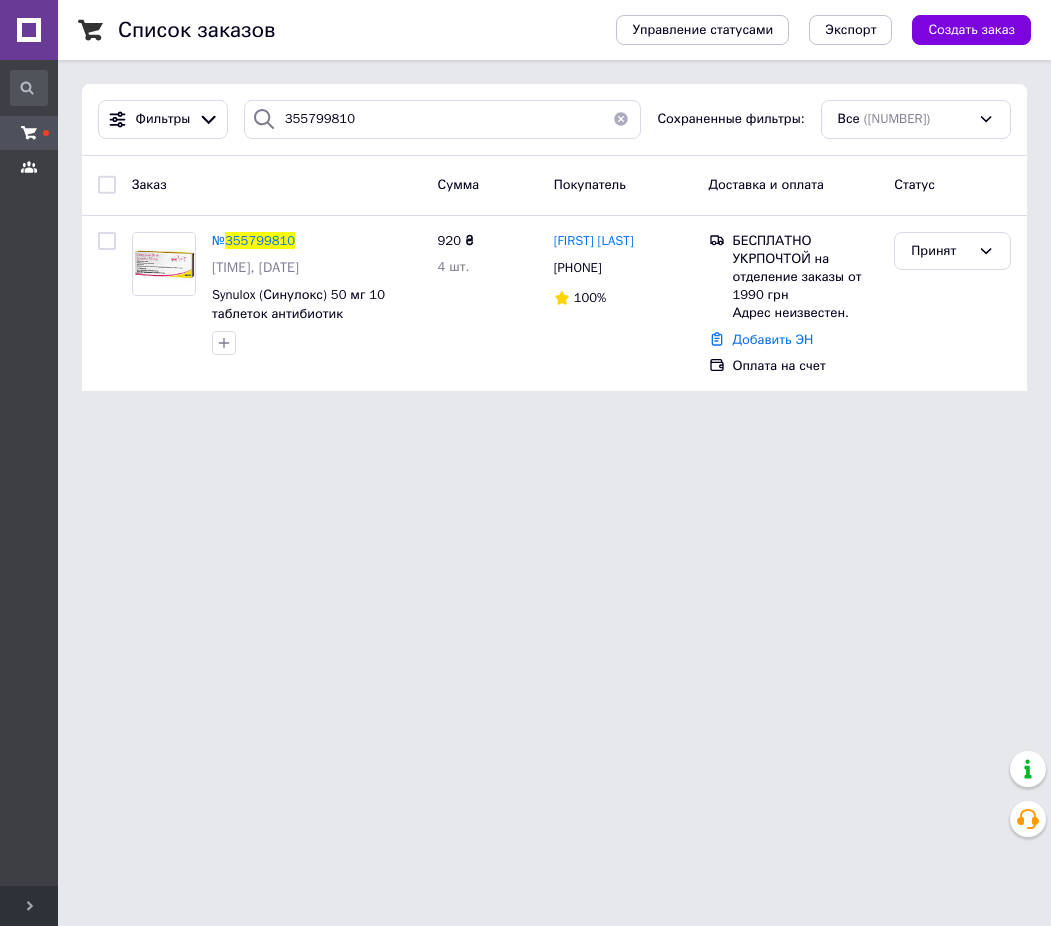 drag, startPoint x: 272, startPoint y: 244, endPoint x: 18, endPoint y: 173, distance: 263.7366 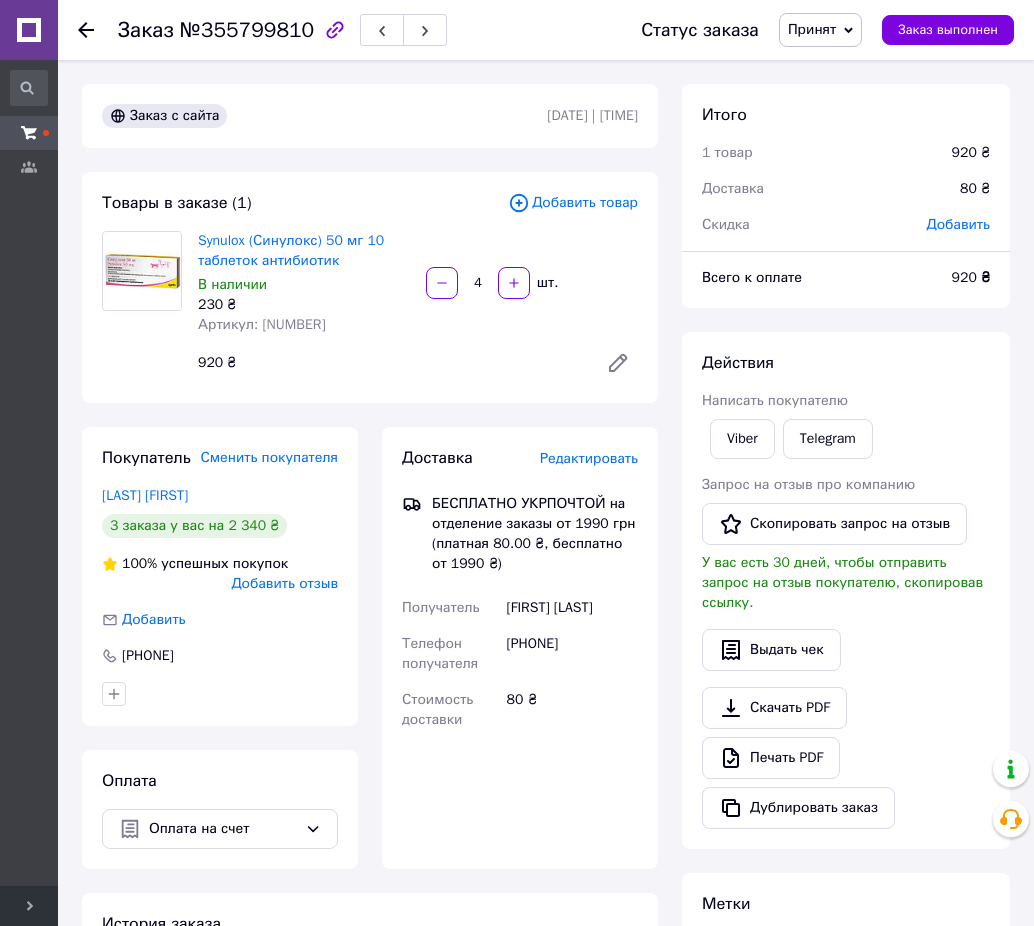 drag, startPoint x: 594, startPoint y: 651, endPoint x: 544, endPoint y: 646, distance: 50.24938 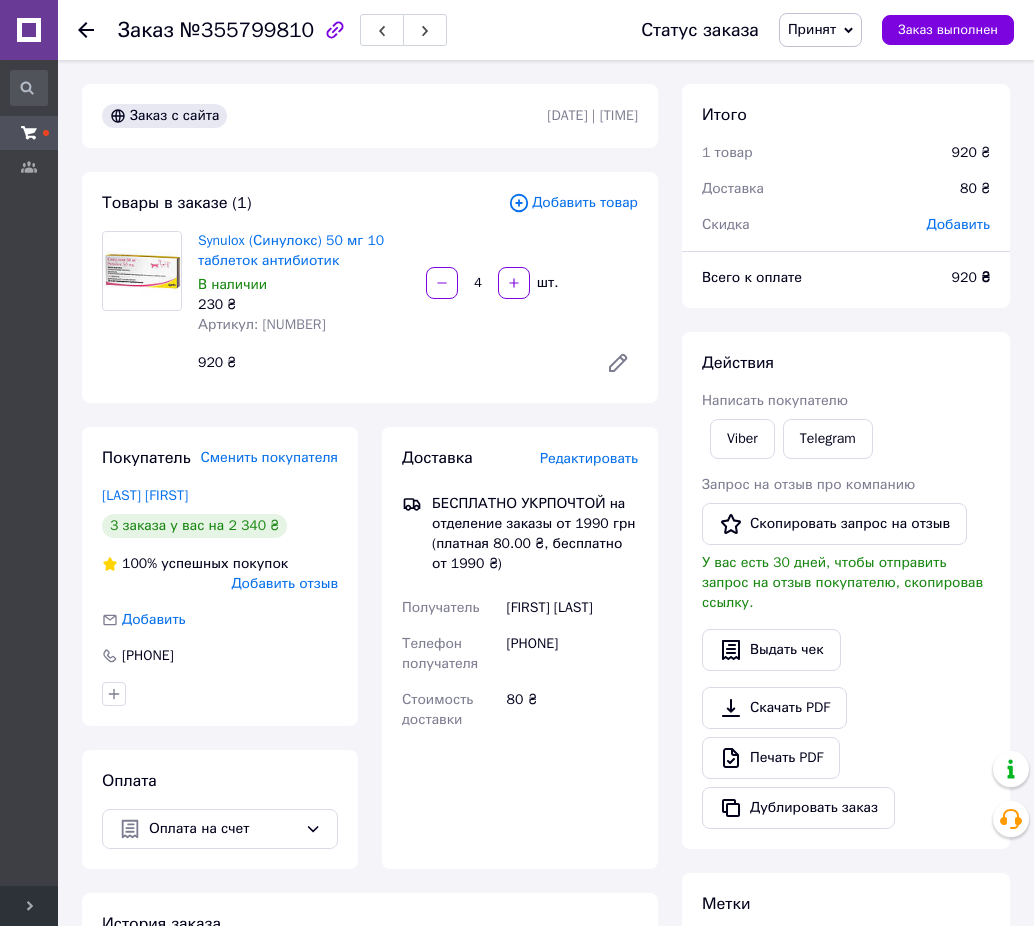 click on "Принят" at bounding box center (812, 29) 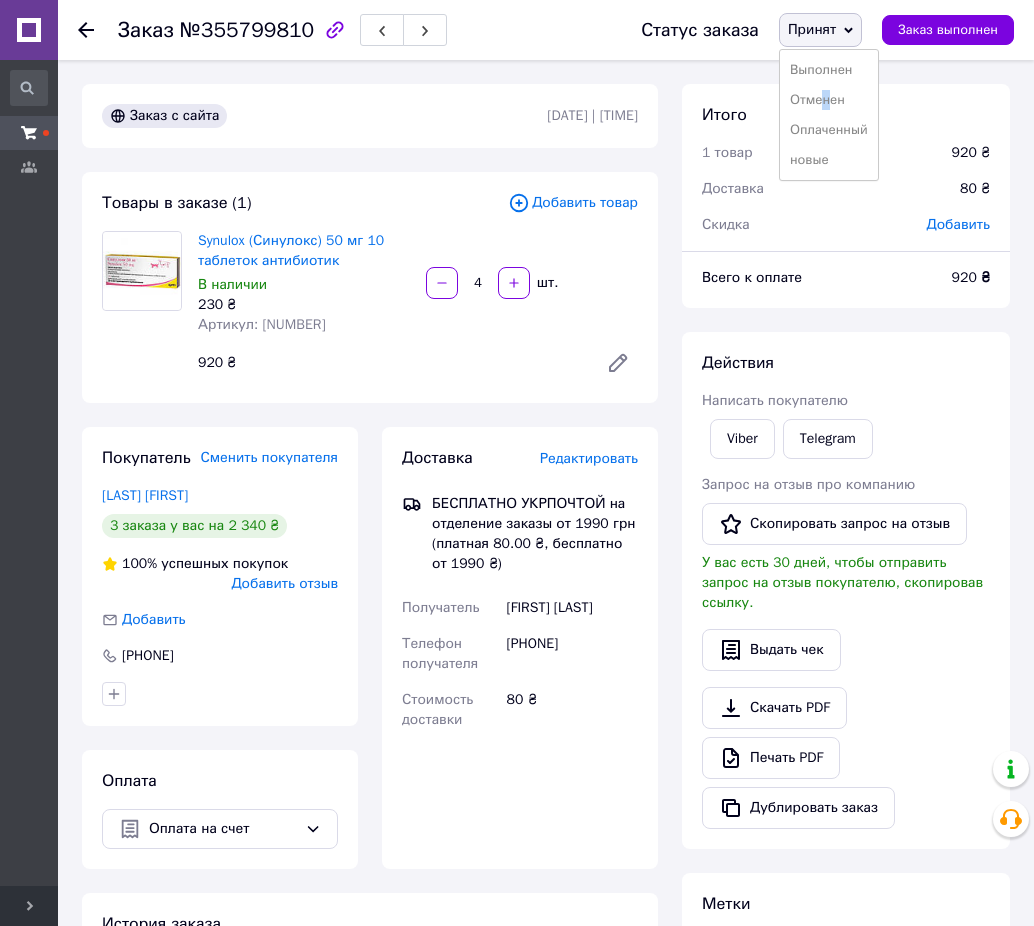 drag, startPoint x: 830, startPoint y: 105, endPoint x: 322, endPoint y: 217, distance: 520.19995 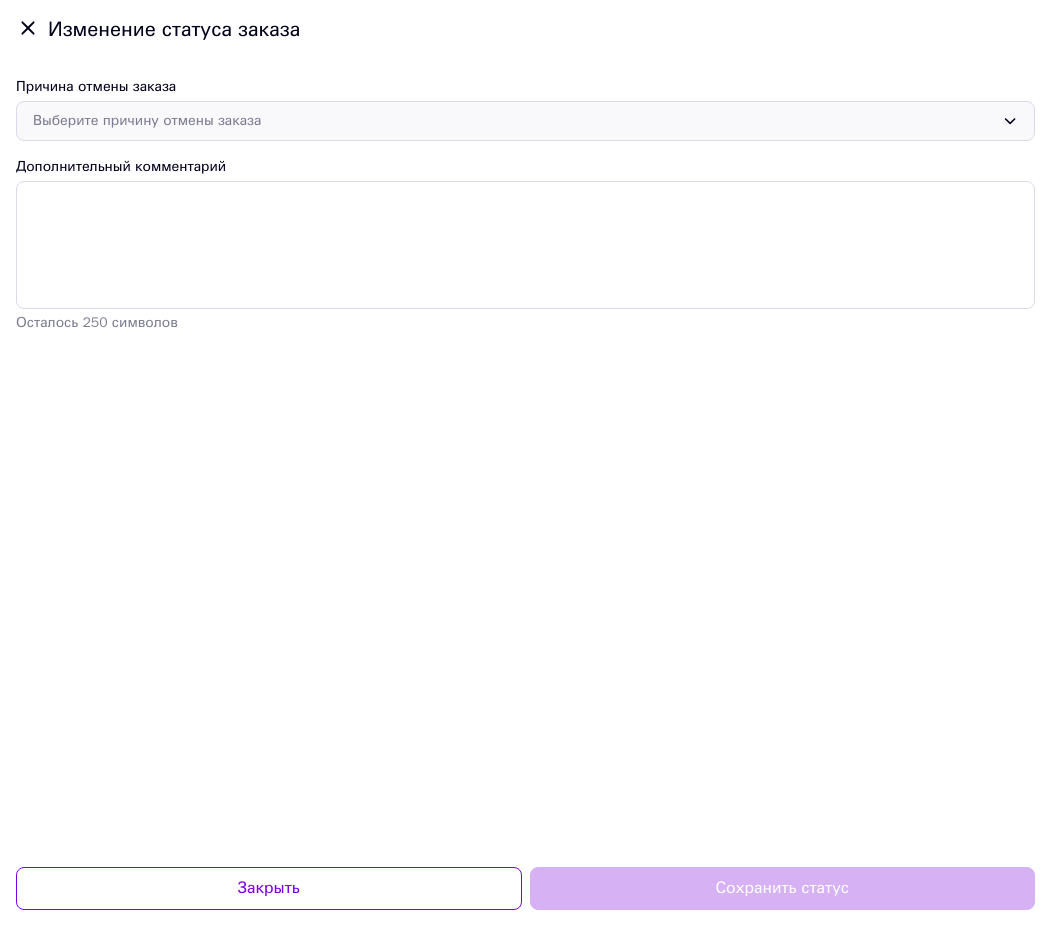 click on "Выберите причину отмены заказа" at bounding box center (513, 121) 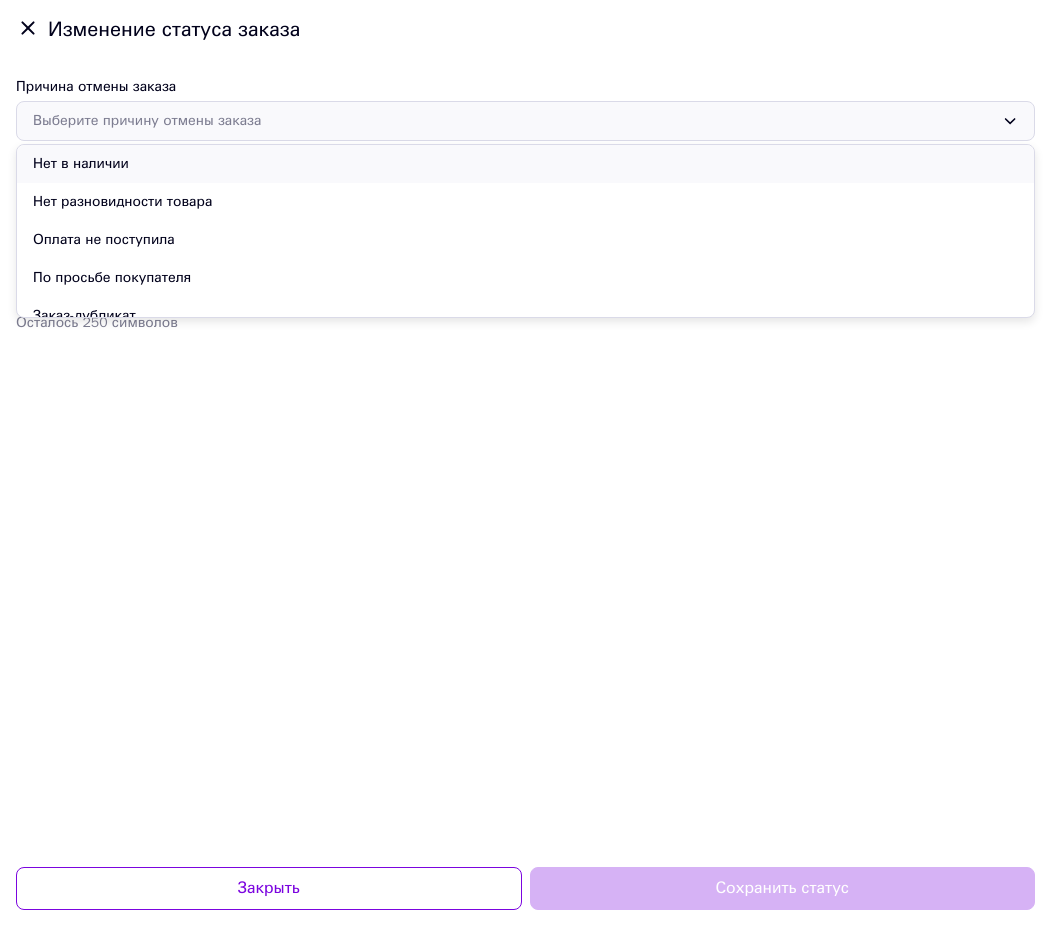 click on "Нет в наличии" at bounding box center [525, 164] 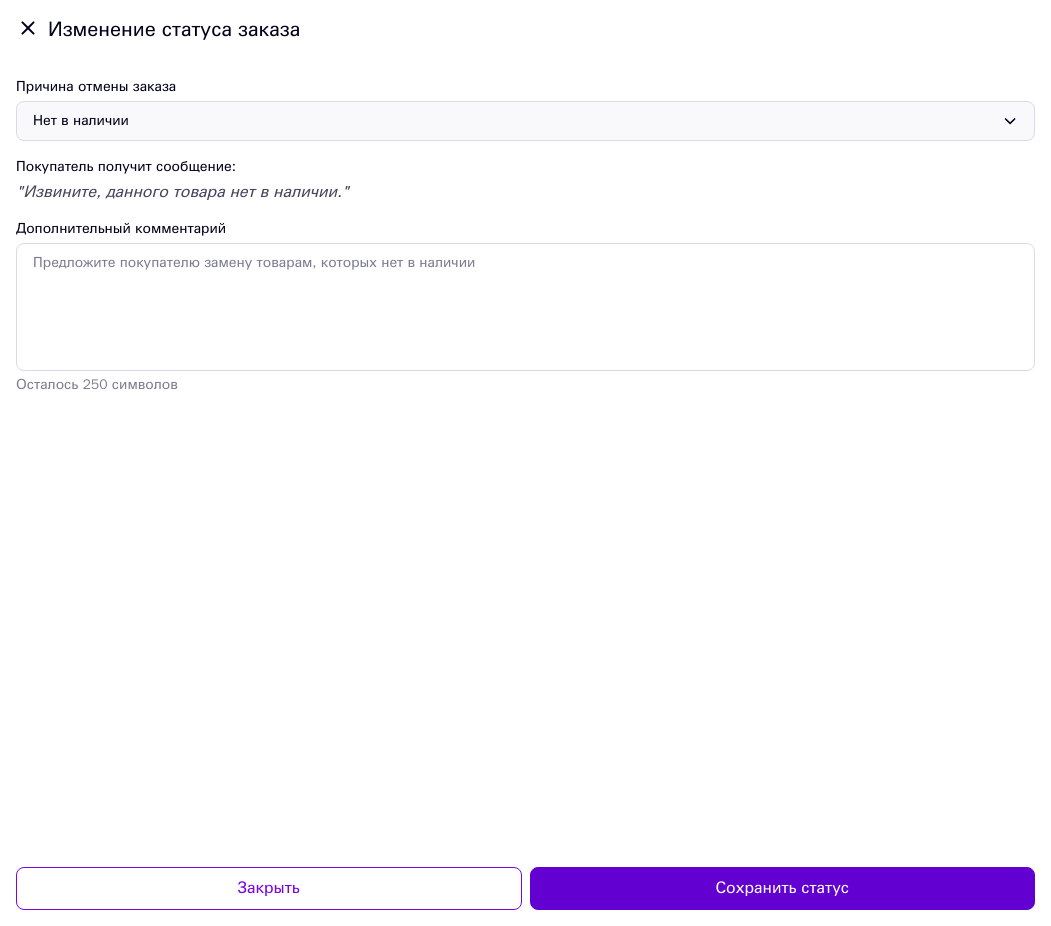 click on "Сохранить статус" at bounding box center [783, 888] 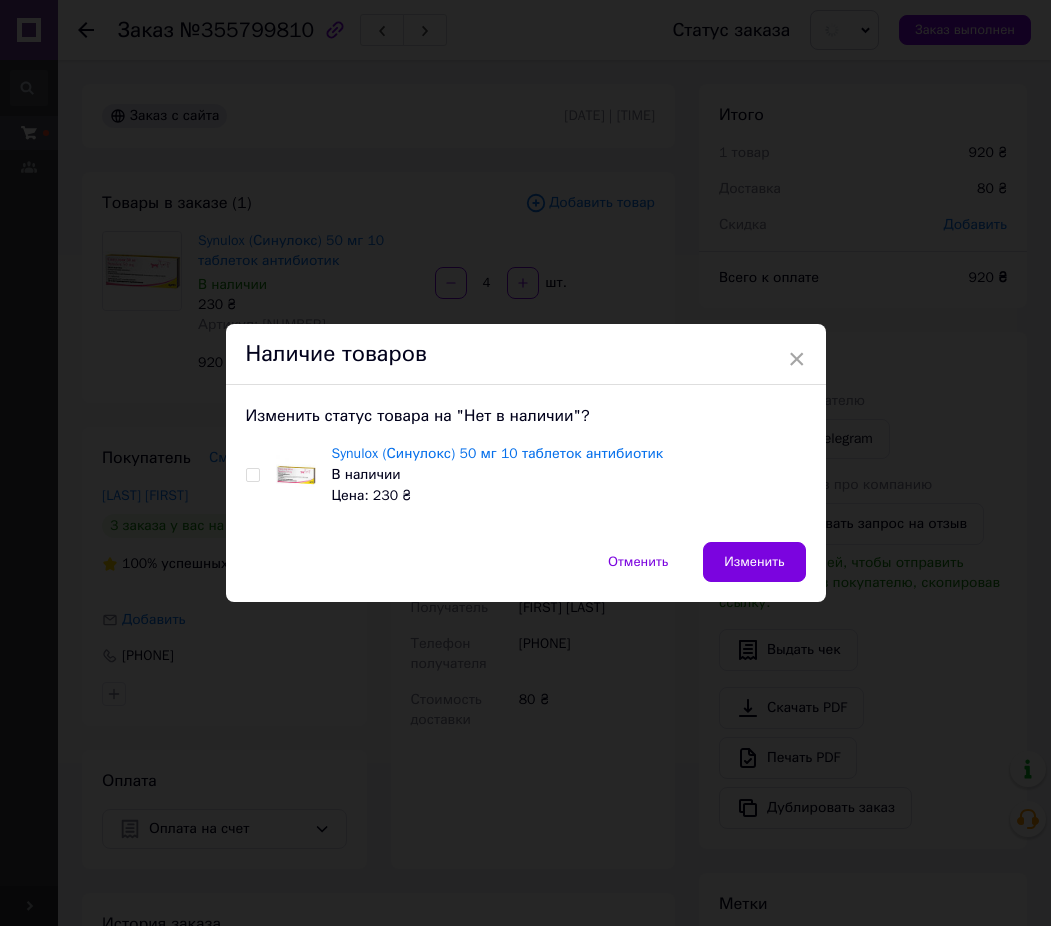 click on "Отменить" at bounding box center [638, 562] 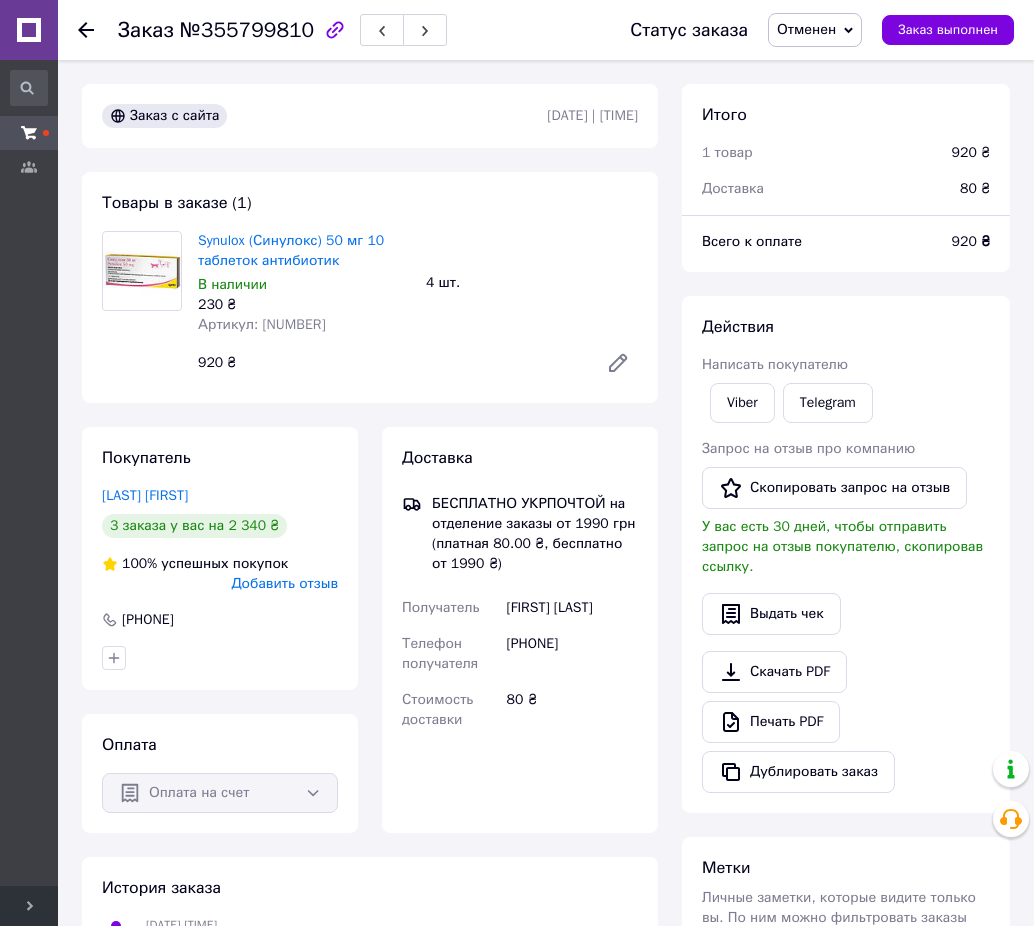 click 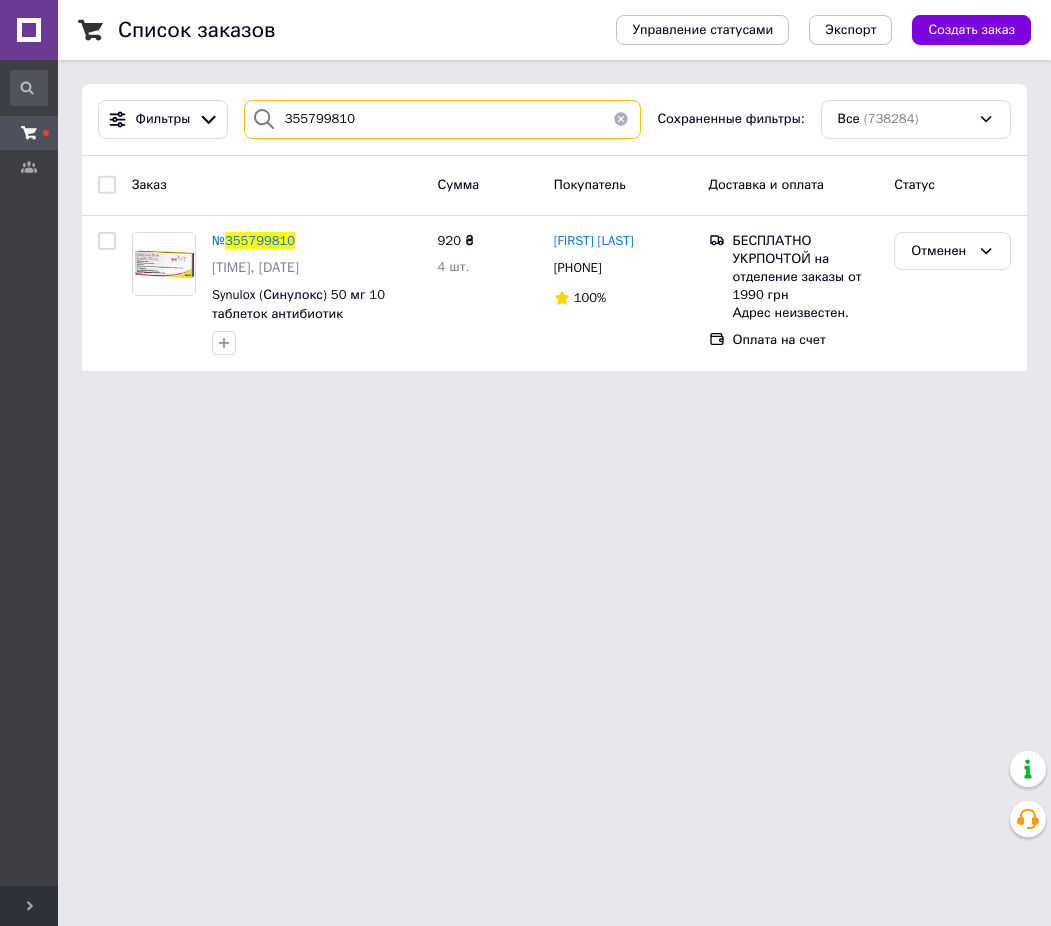 click on "355799810" at bounding box center (442, 119) 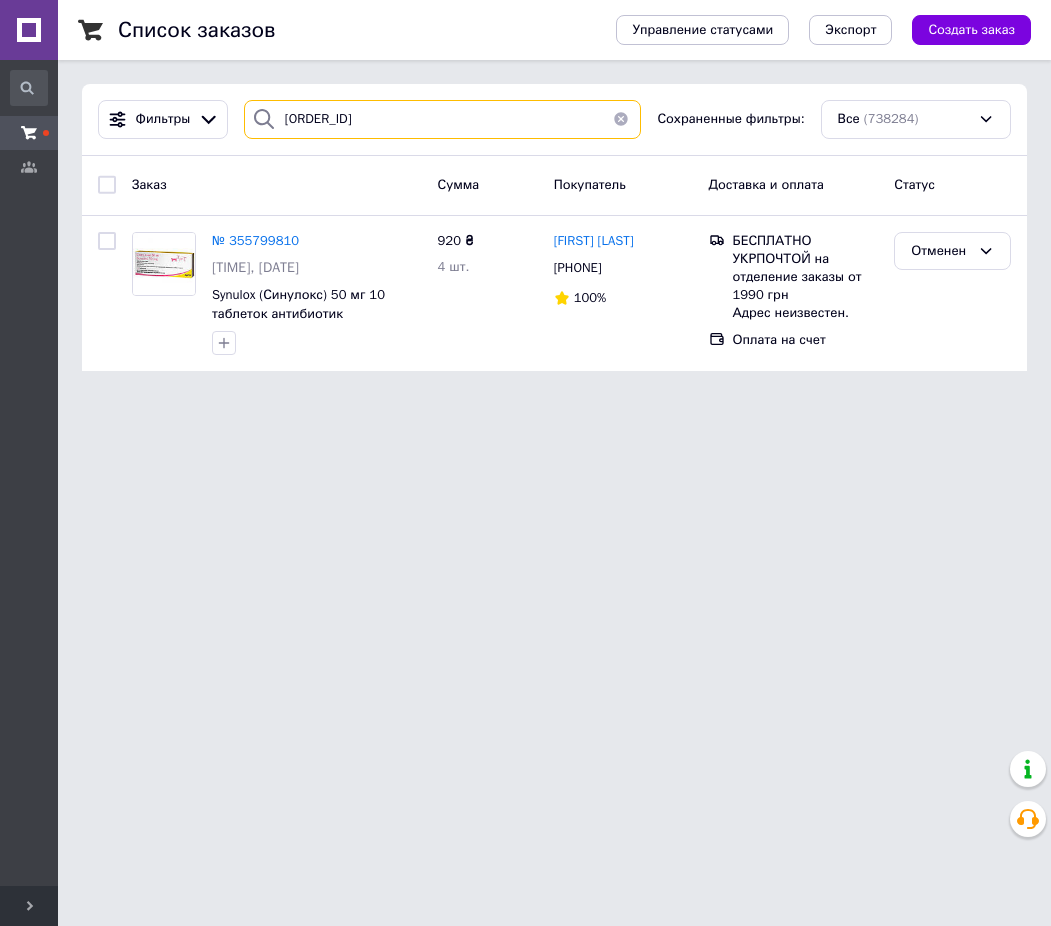 type on "[ORDER_ID]" 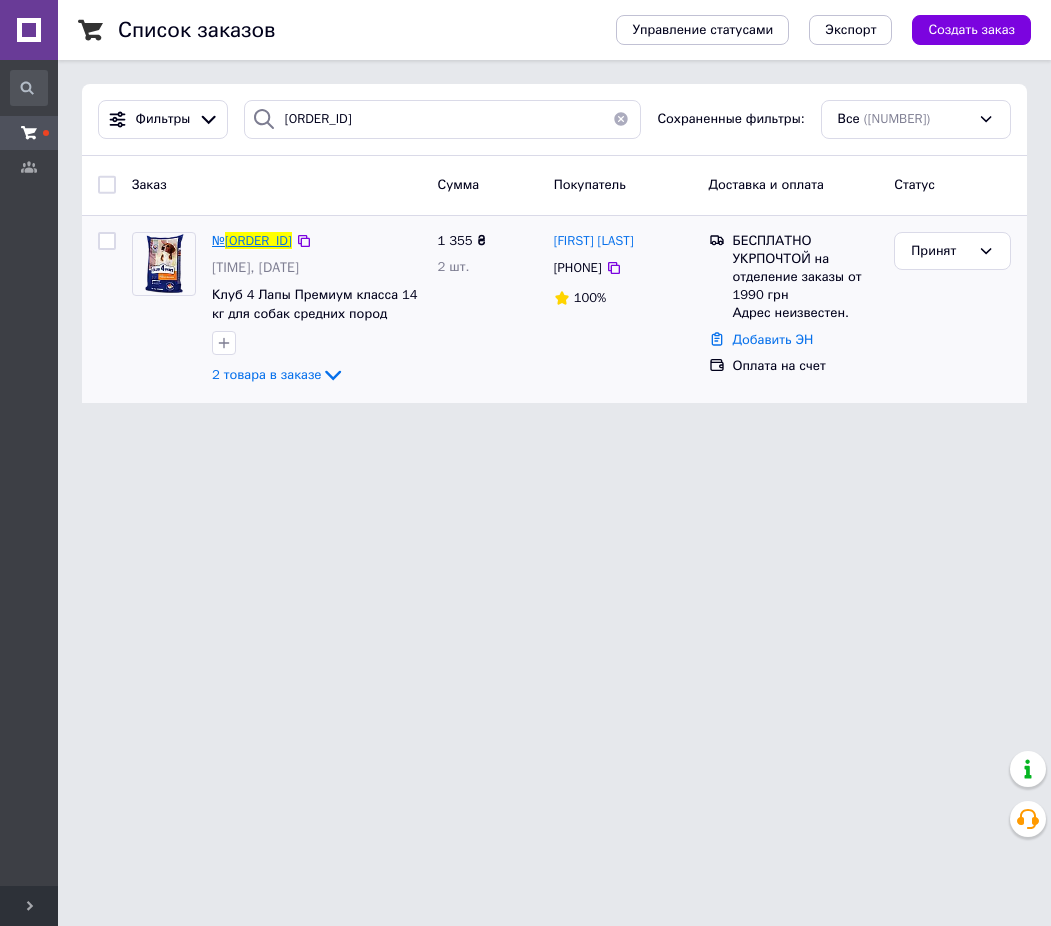 click on "[ORDER_ID]" at bounding box center (258, 240) 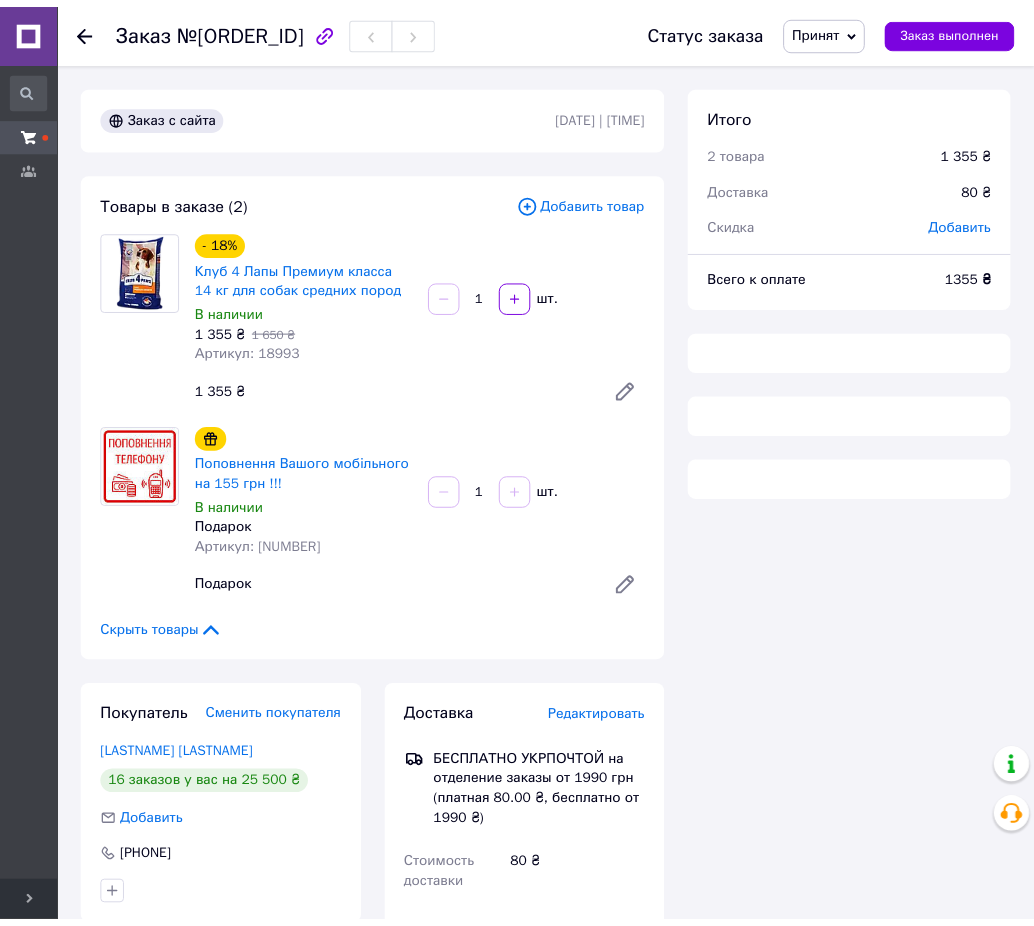 scroll, scrollTop: 235, scrollLeft: 0, axis: vertical 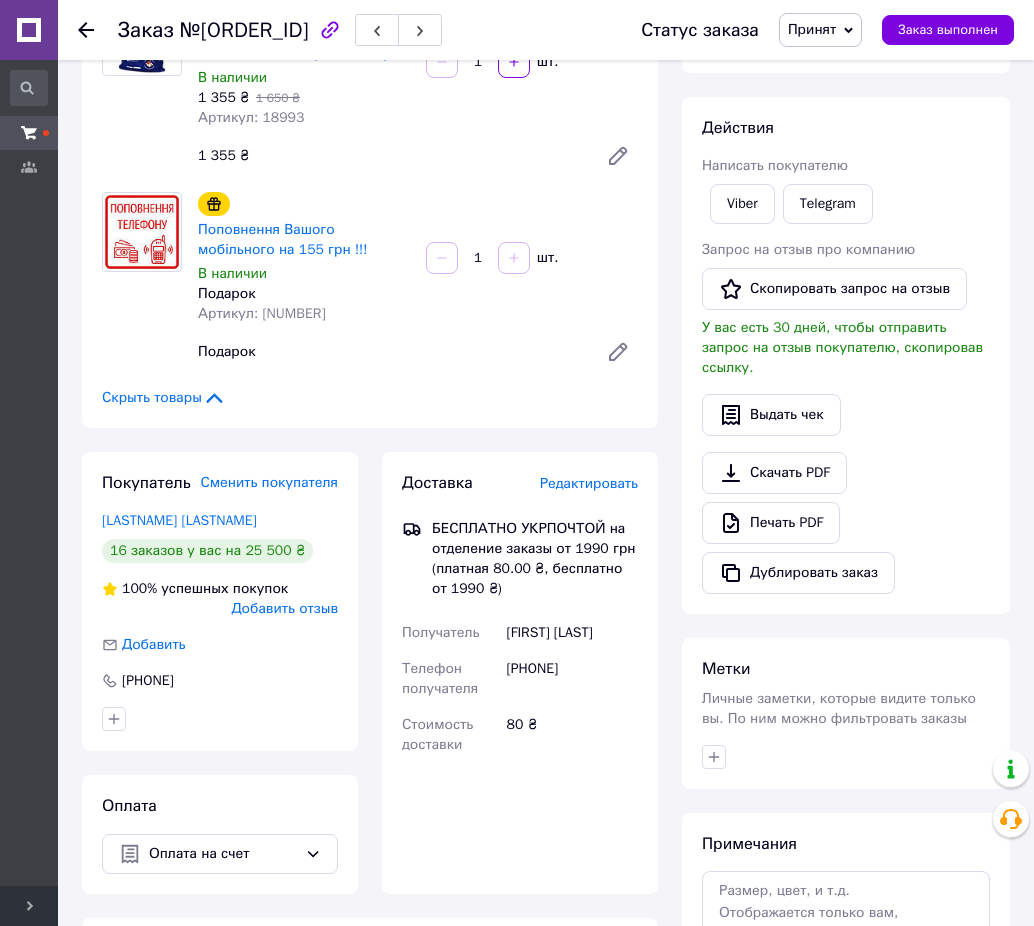 drag, startPoint x: 617, startPoint y: 675, endPoint x: 542, endPoint y: 670, distance: 75.16648 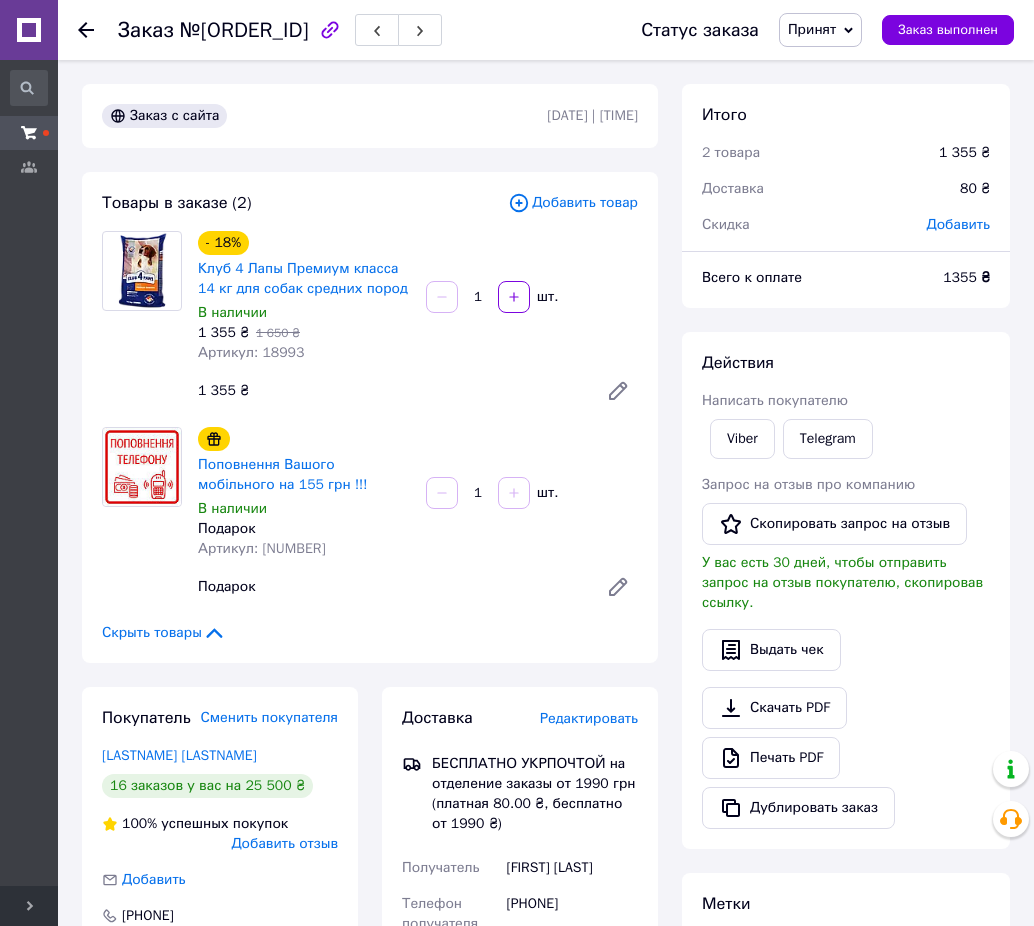 scroll, scrollTop: 417, scrollLeft: 0, axis: vertical 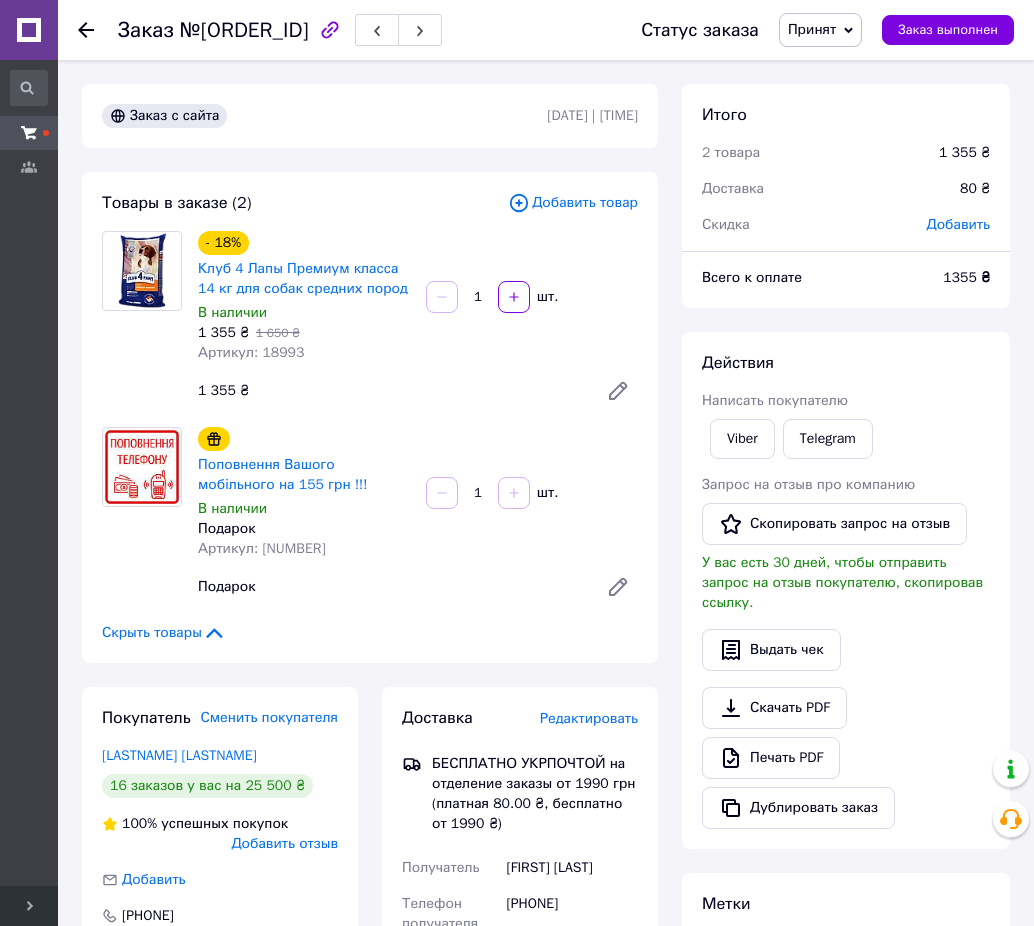 click on "№[ORDER_ID]" at bounding box center [244, 30] 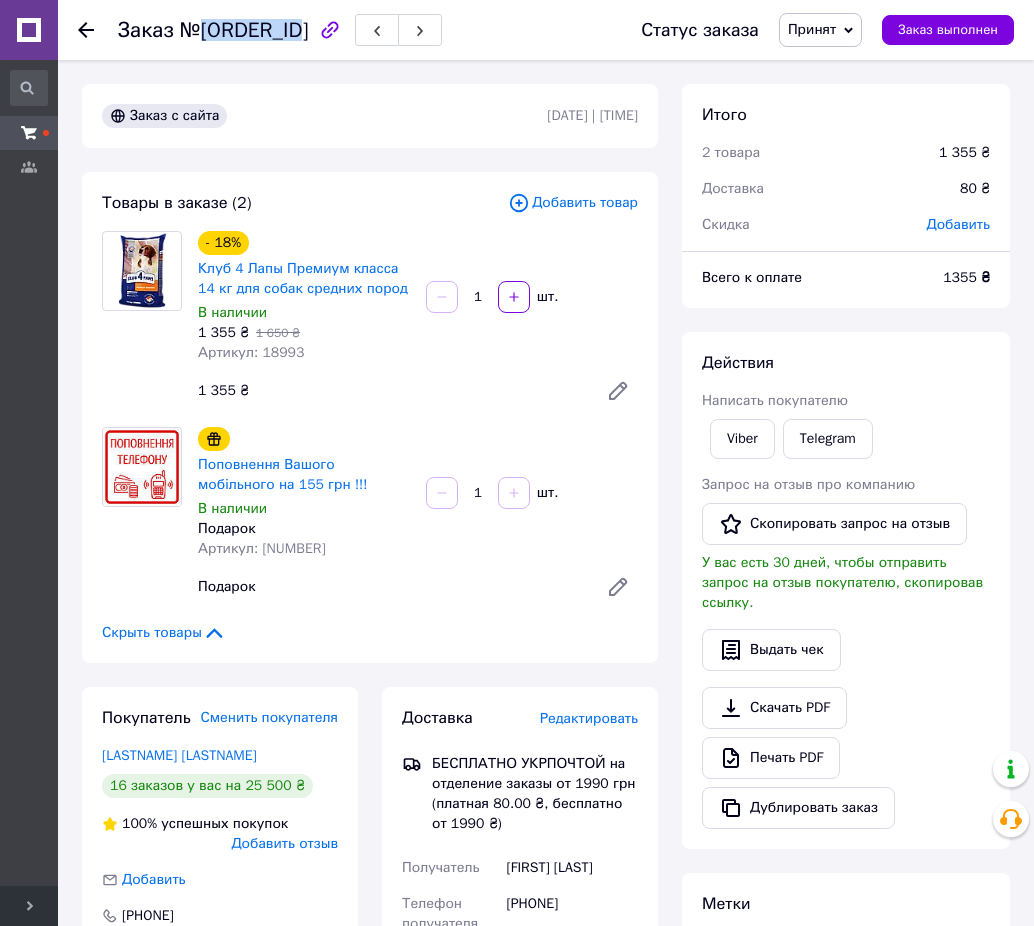 click on "№[ORDER_ID]" at bounding box center [244, 30] 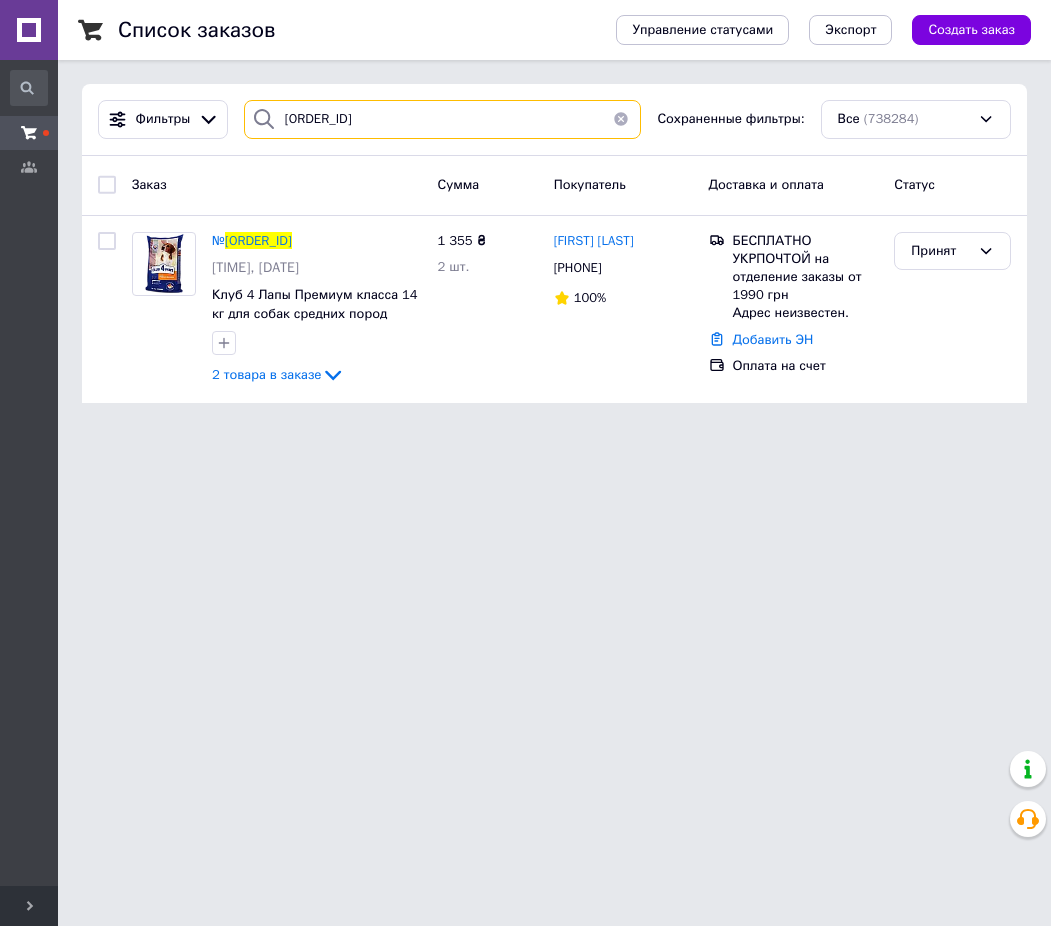 click on "[ORDER_ID]" at bounding box center [442, 119] 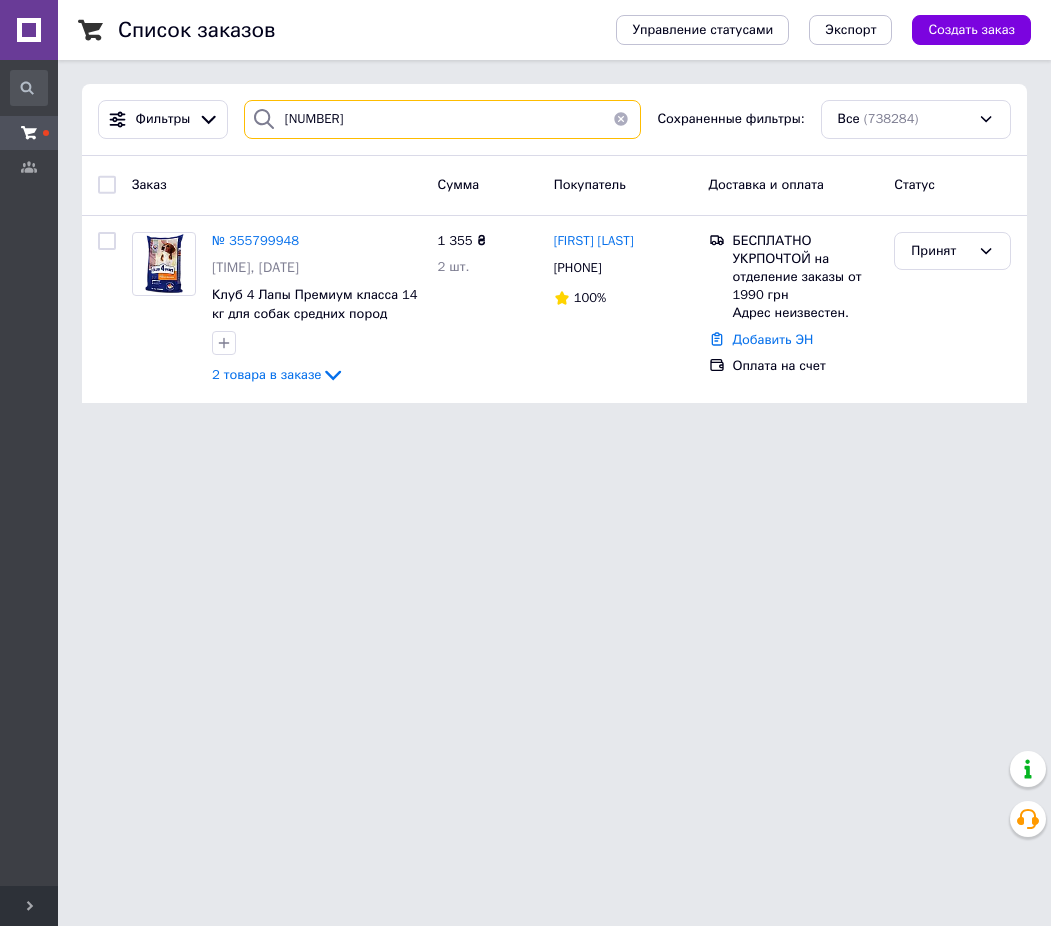 type on "[NUMBER]" 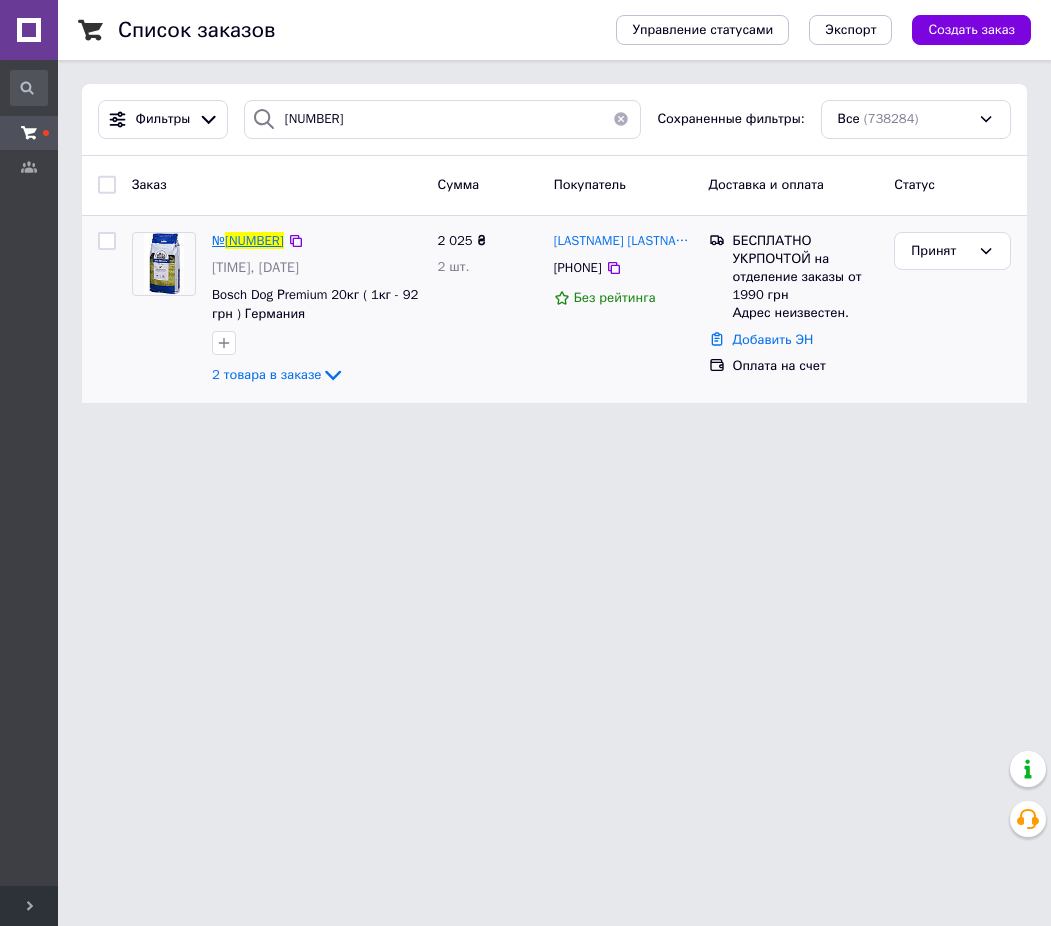 click on "[NUMBER]" at bounding box center [254, 240] 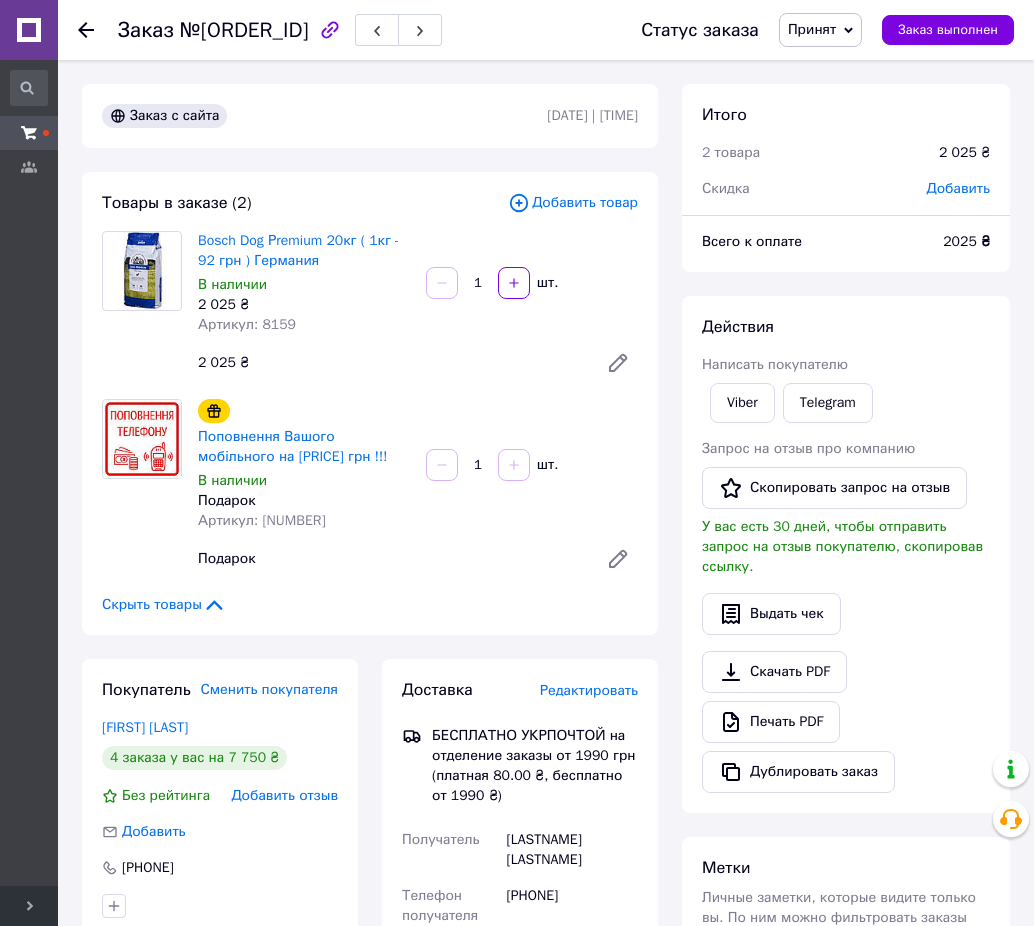 scroll, scrollTop: 207, scrollLeft: 0, axis: vertical 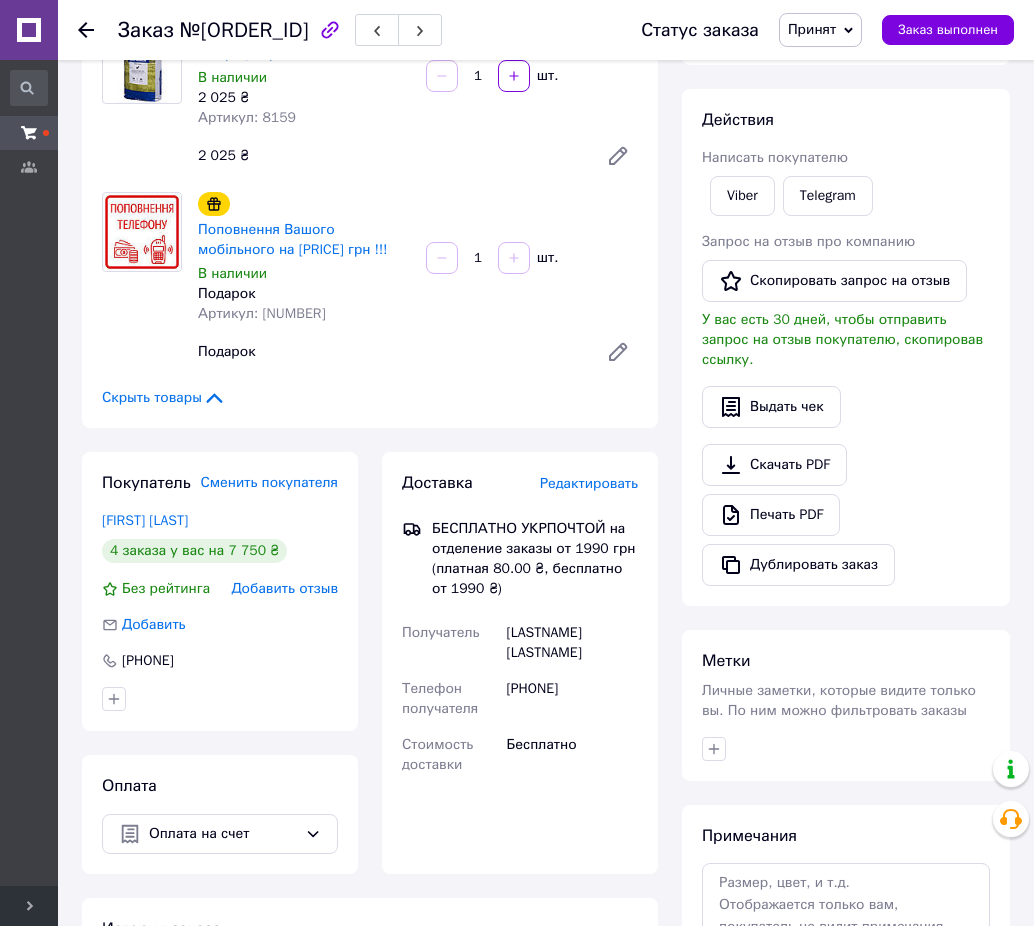 drag, startPoint x: 637, startPoint y: 665, endPoint x: 541, endPoint y: 664, distance: 96.00521 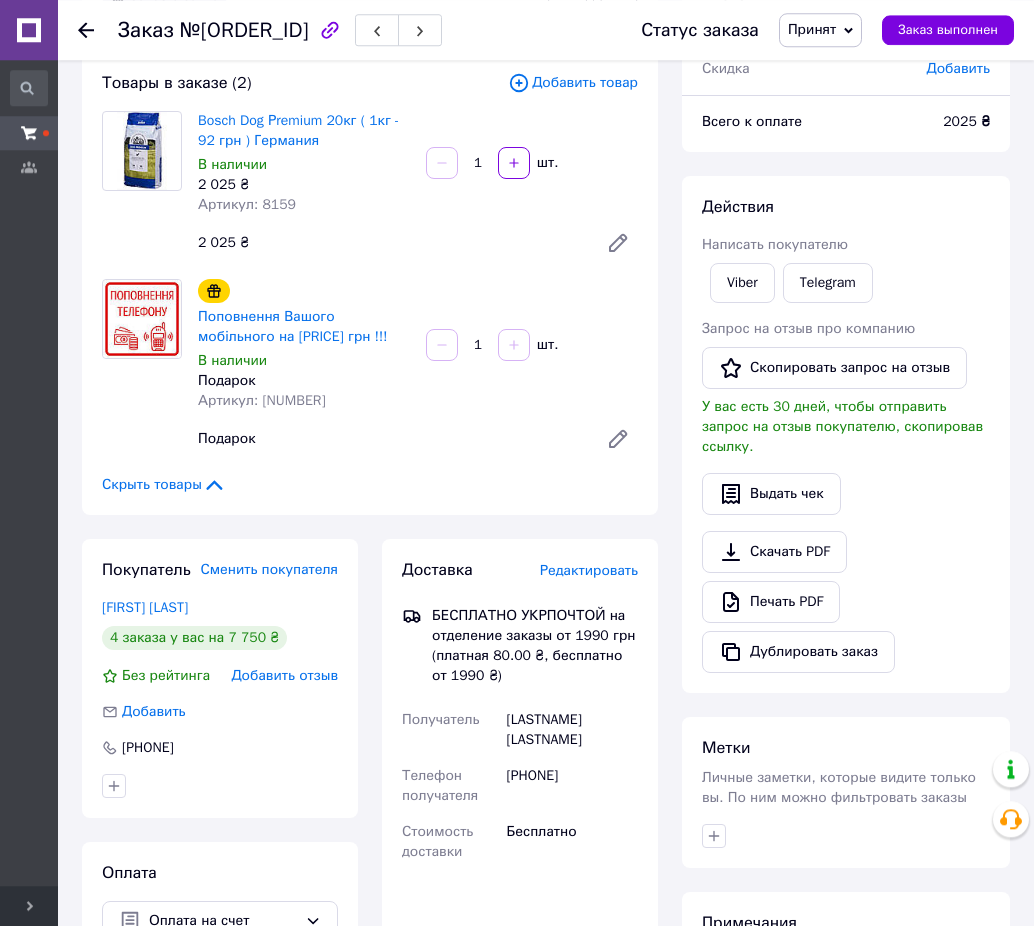 scroll, scrollTop: 369, scrollLeft: 0, axis: vertical 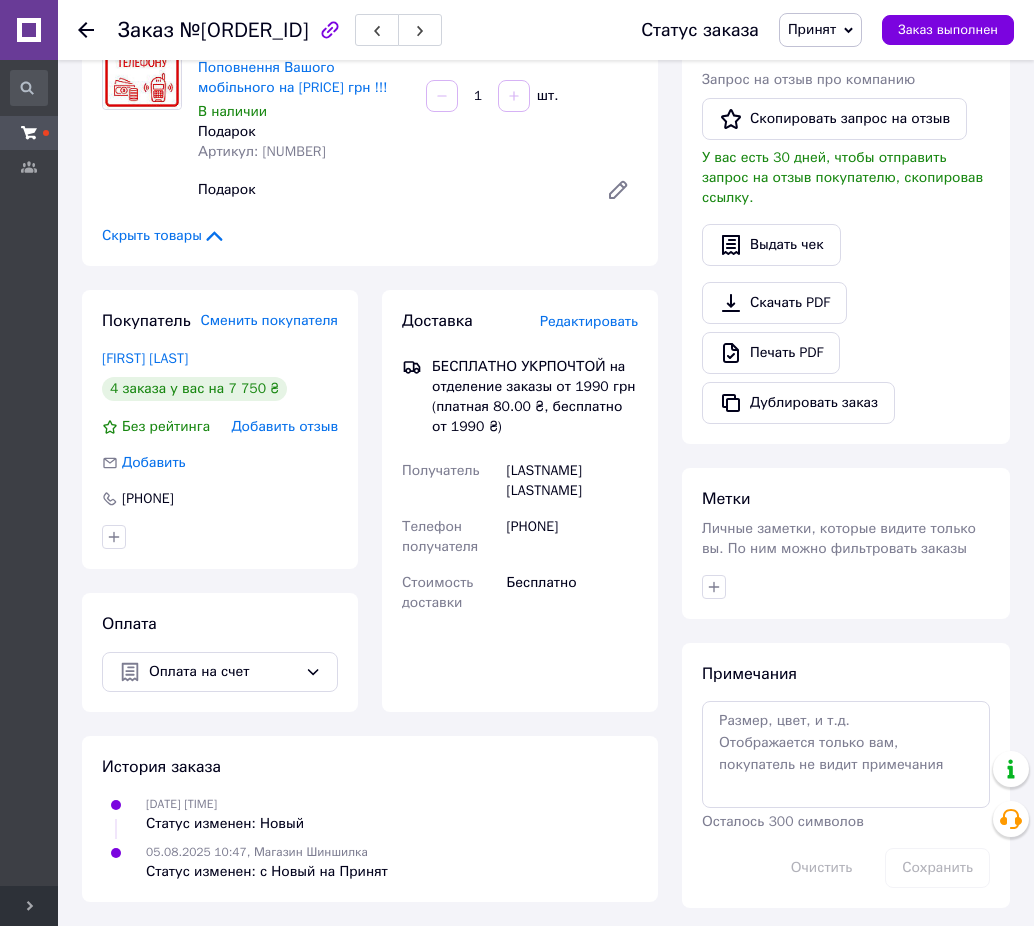 click on "№[ORDER_ID]" at bounding box center [244, 30] 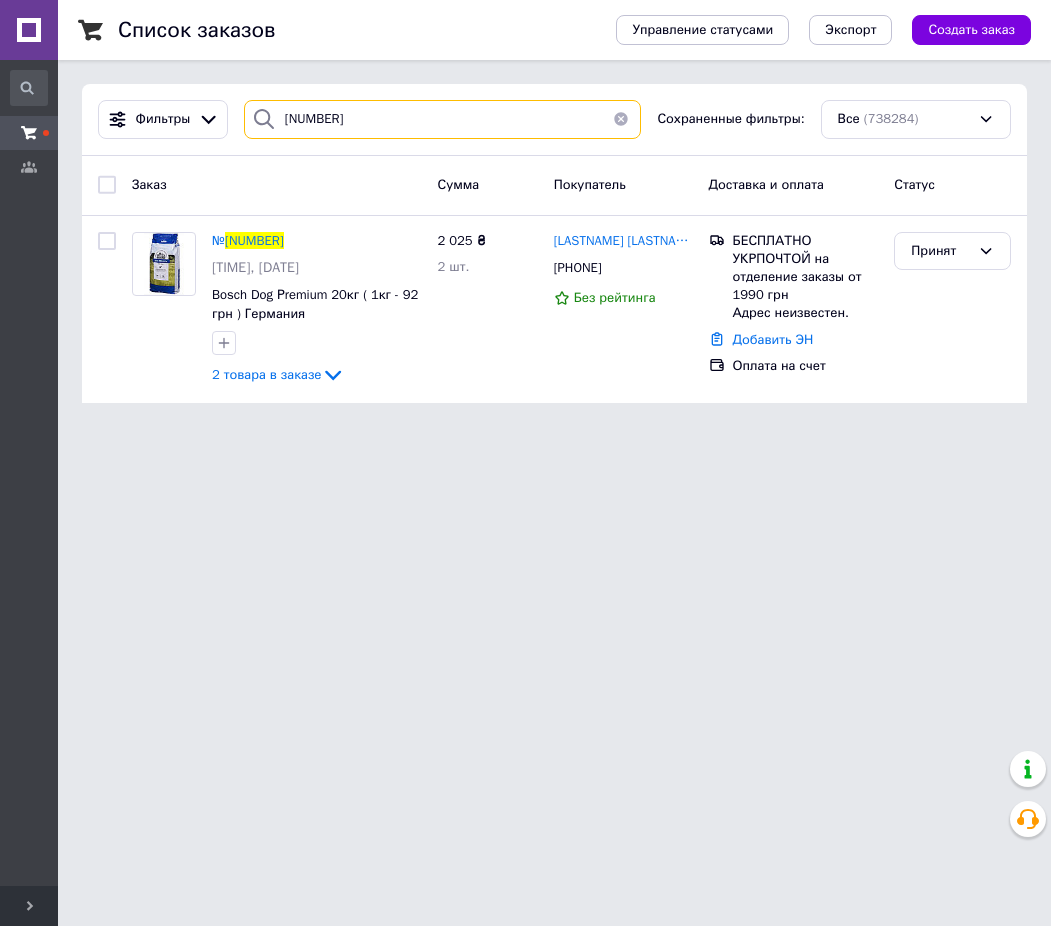 click on "[NUMBER]" at bounding box center (442, 119) 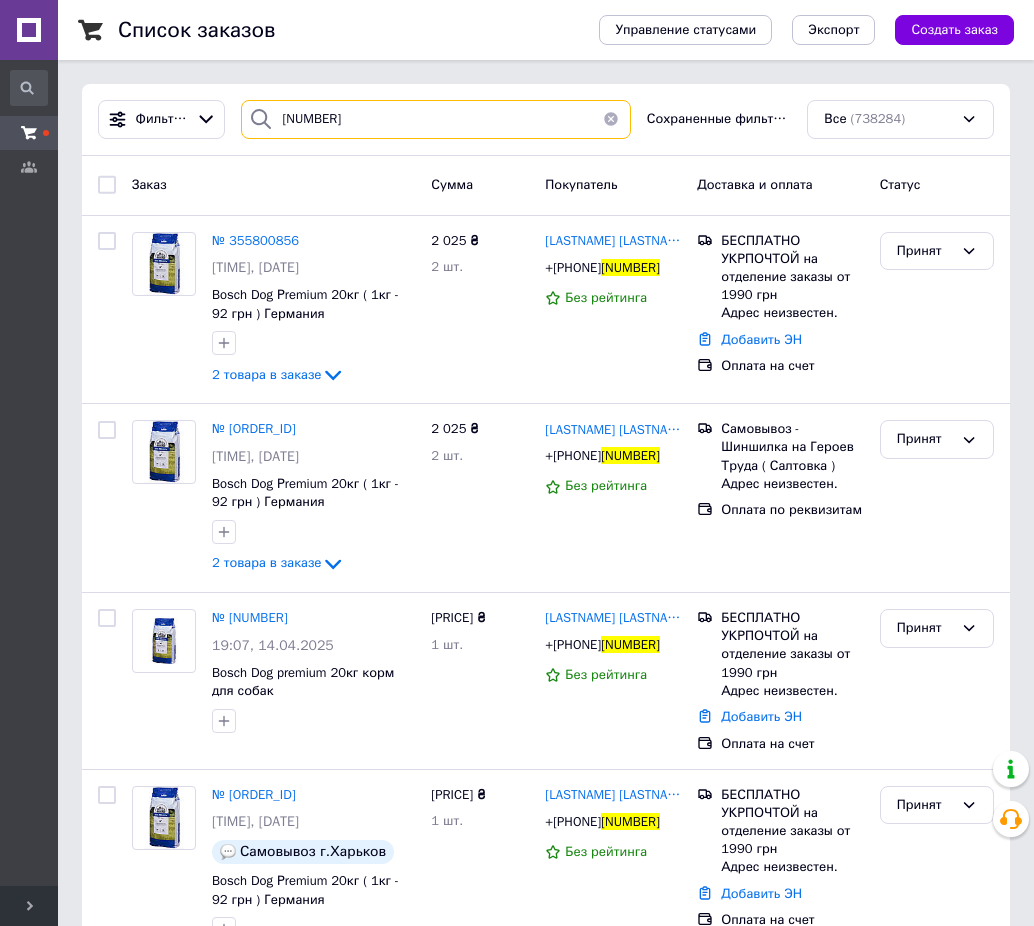 type on "[NUMBER]" 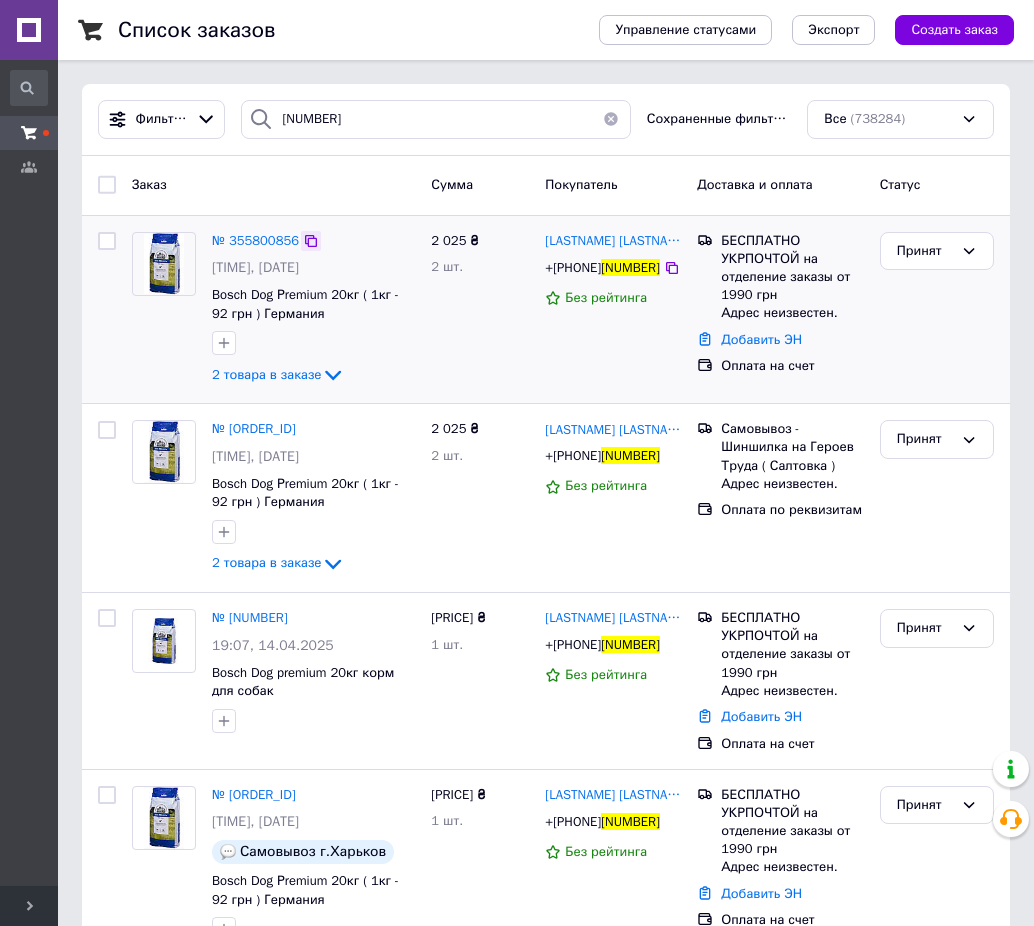 click 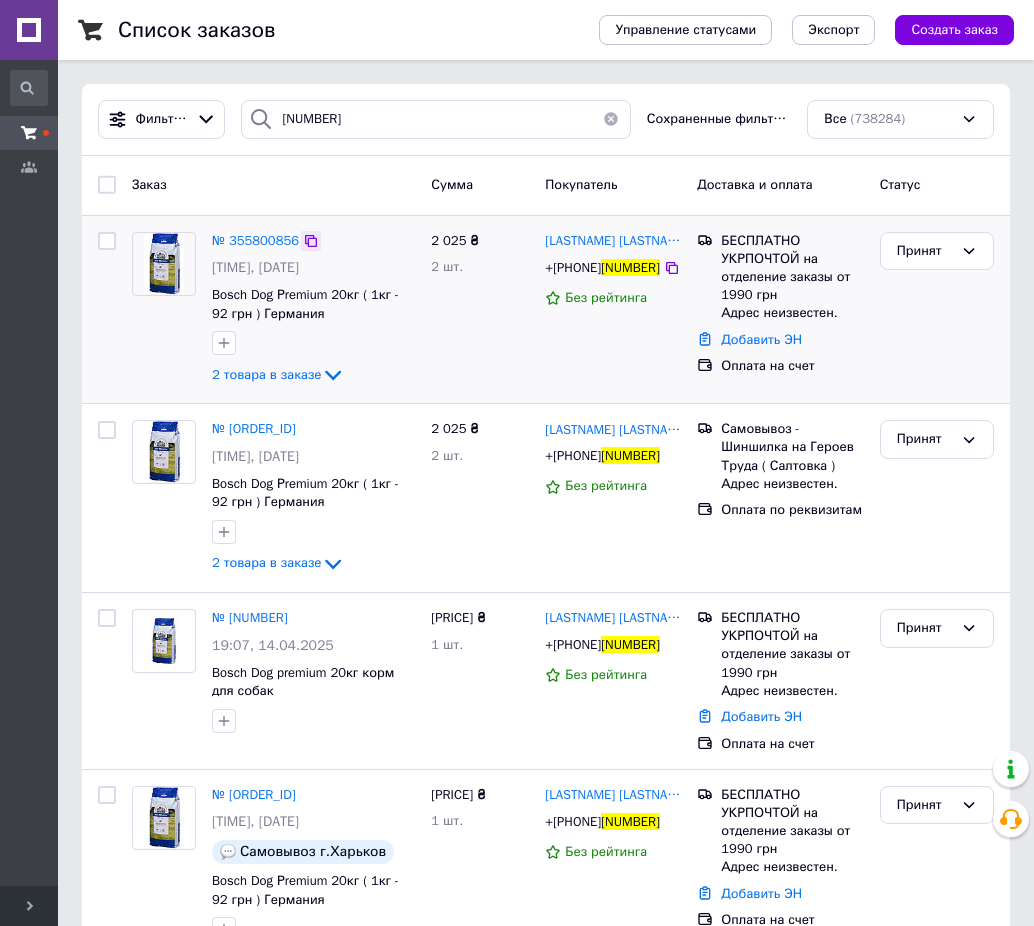 click 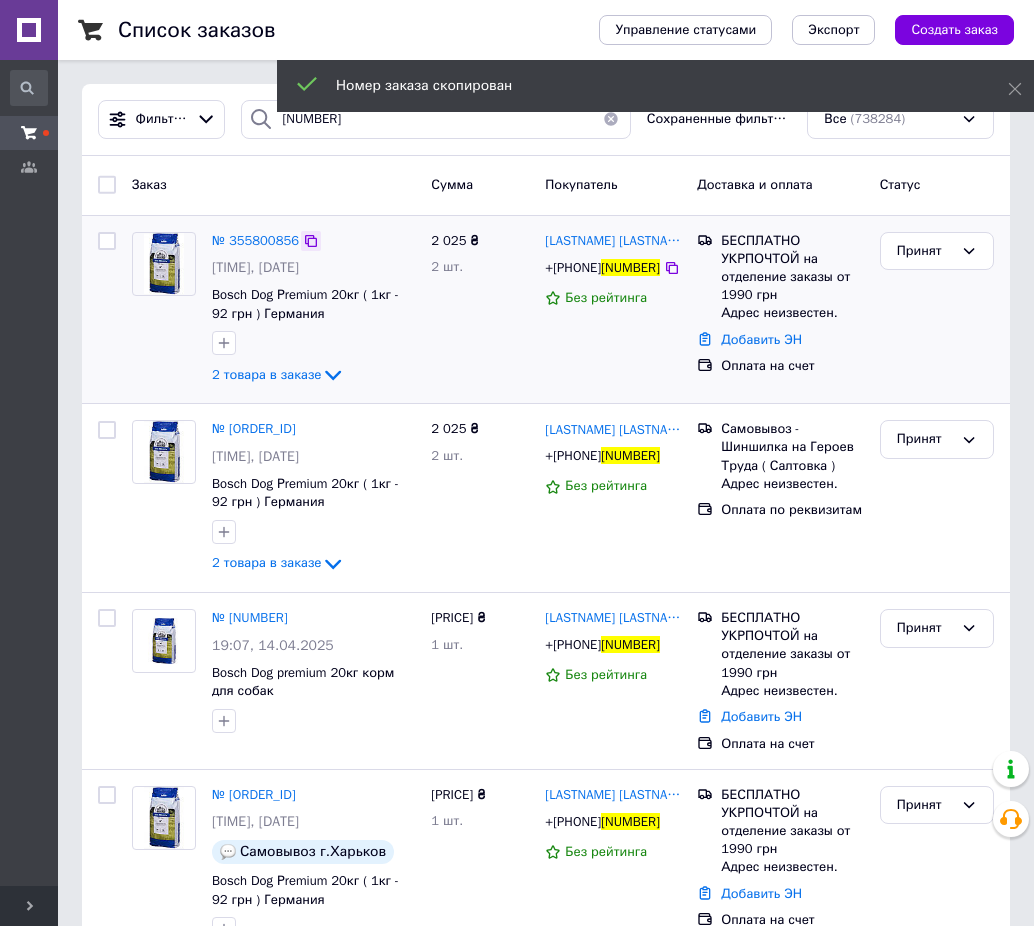 click 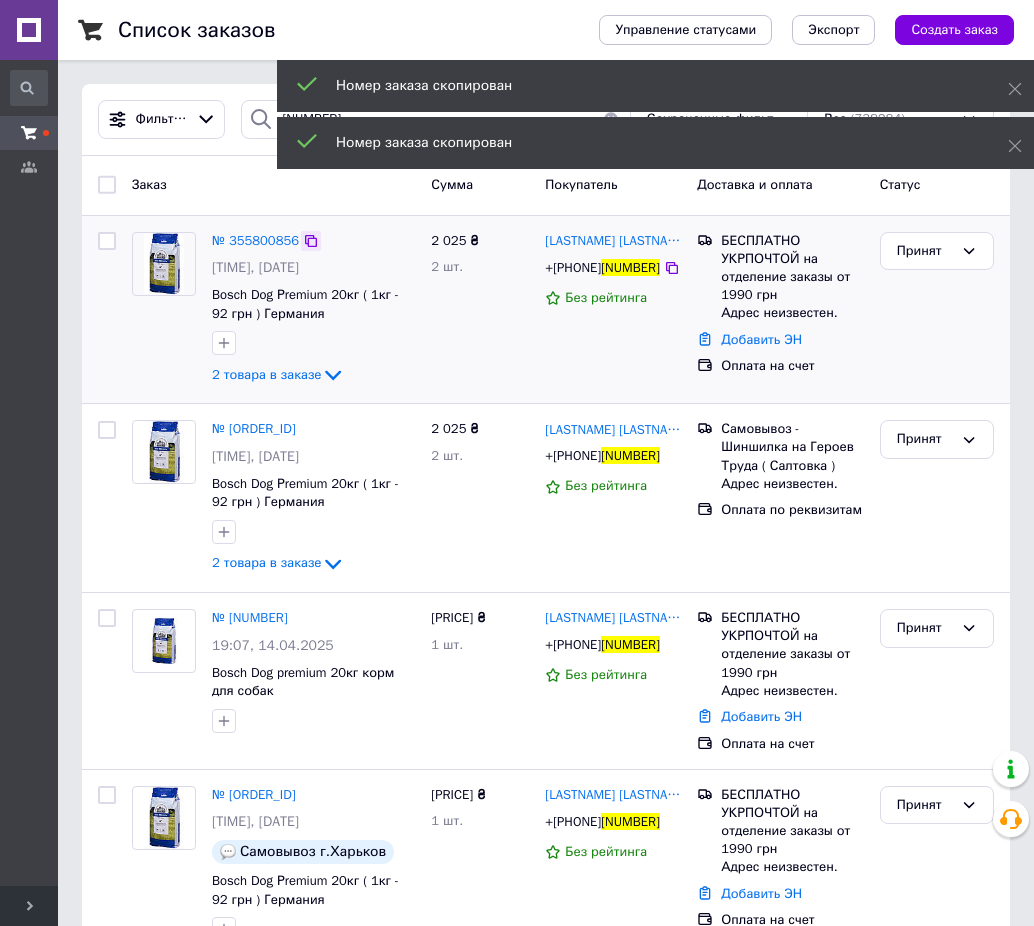click 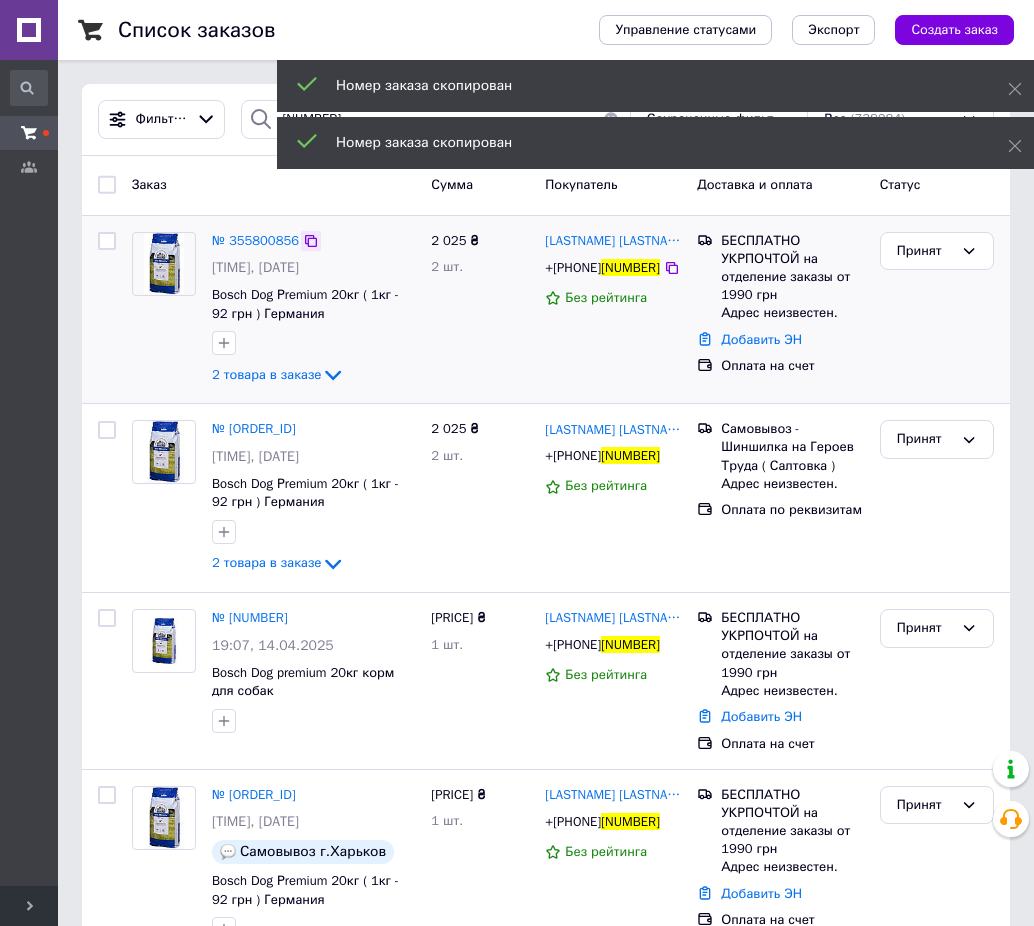 click 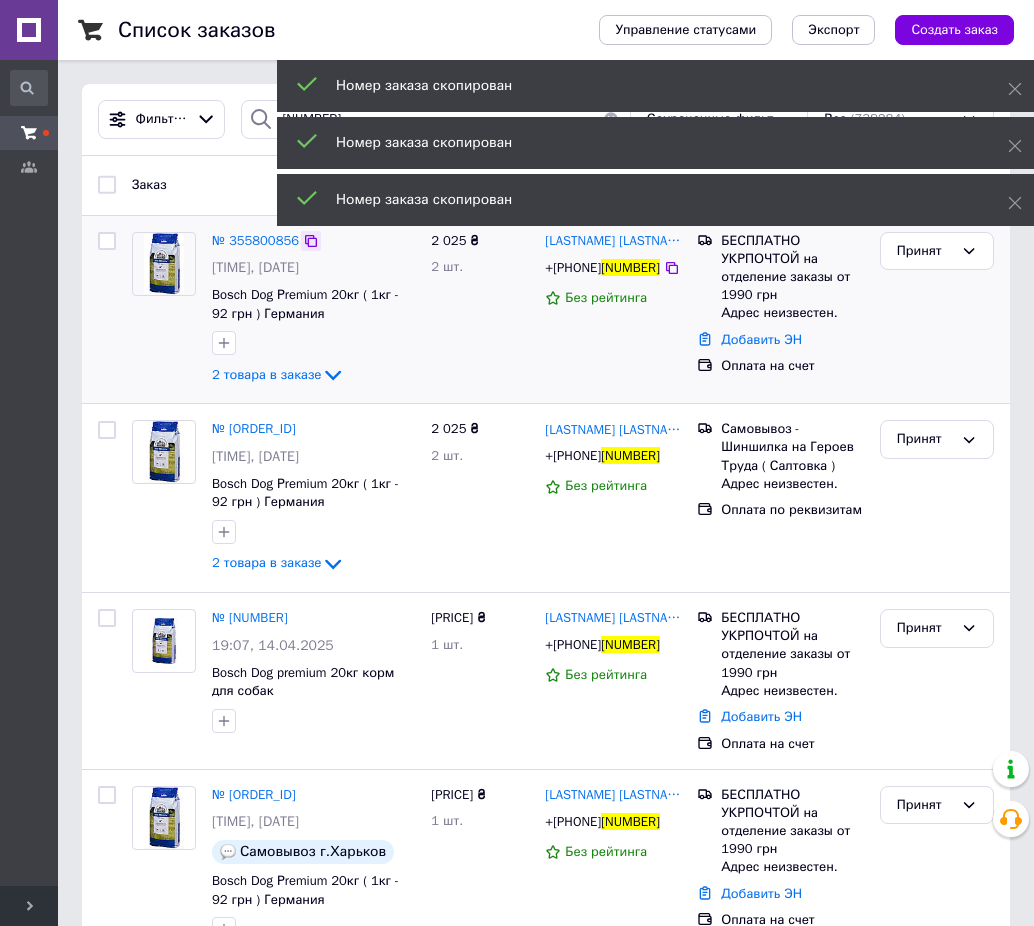 click 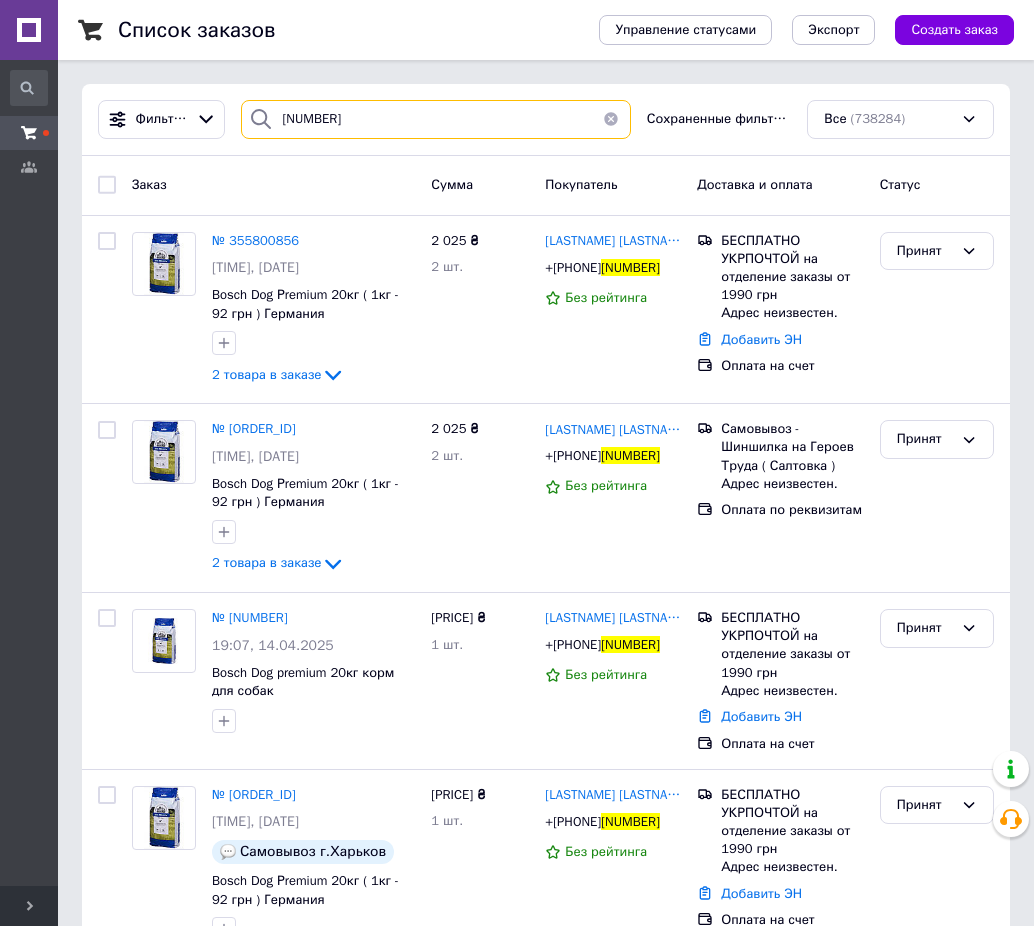 click on "[NUMBER]" at bounding box center (435, 119) 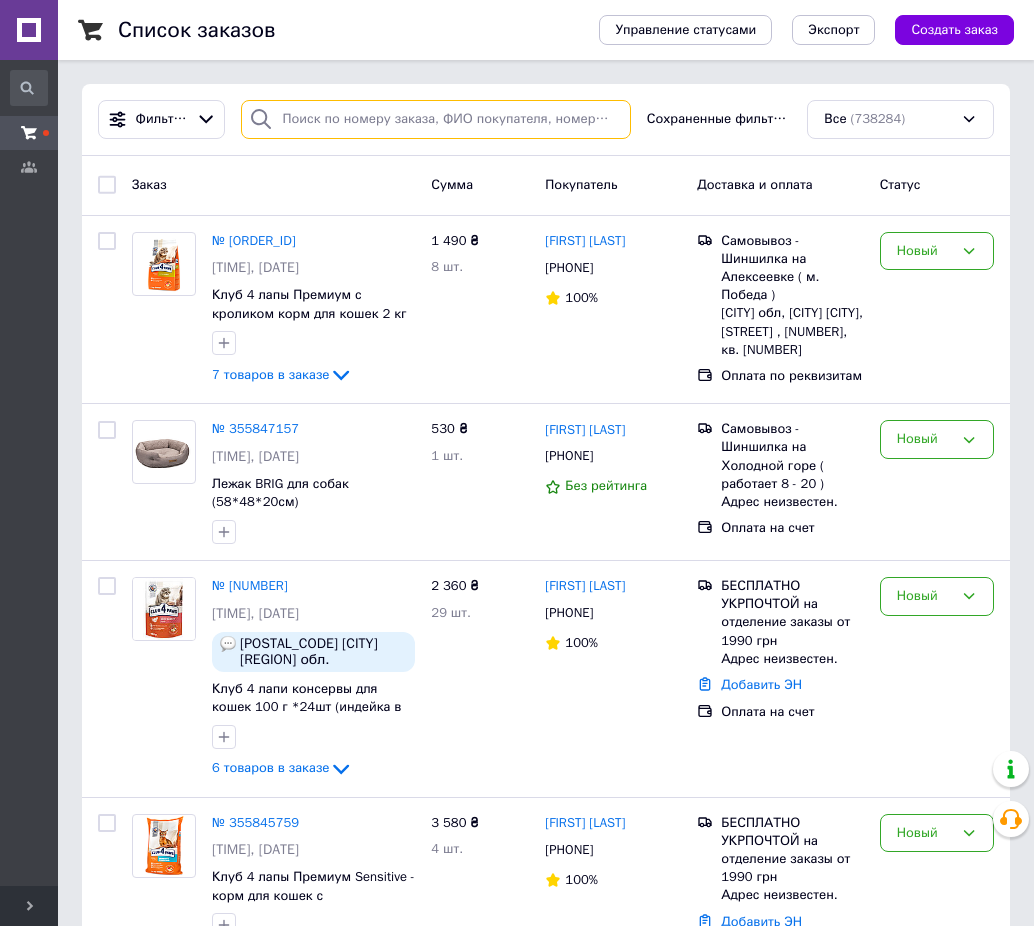 click at bounding box center [435, 119] 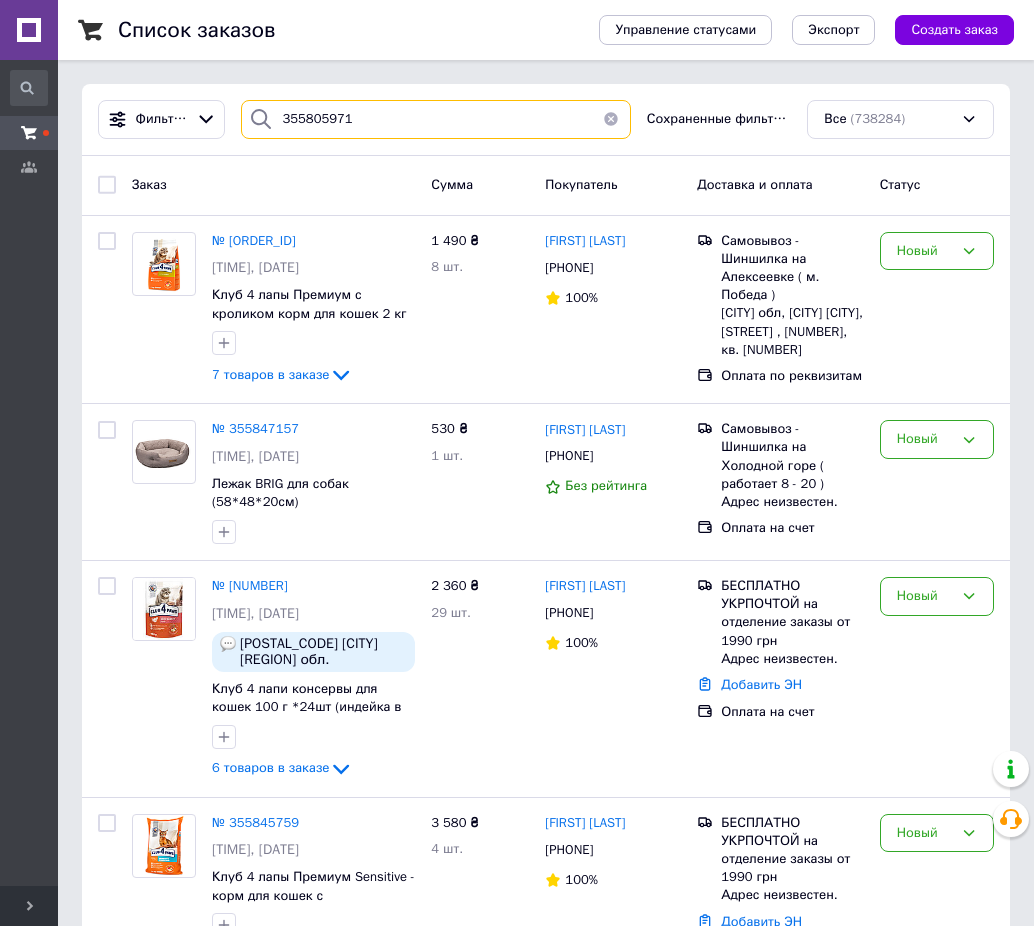 type on "355805971" 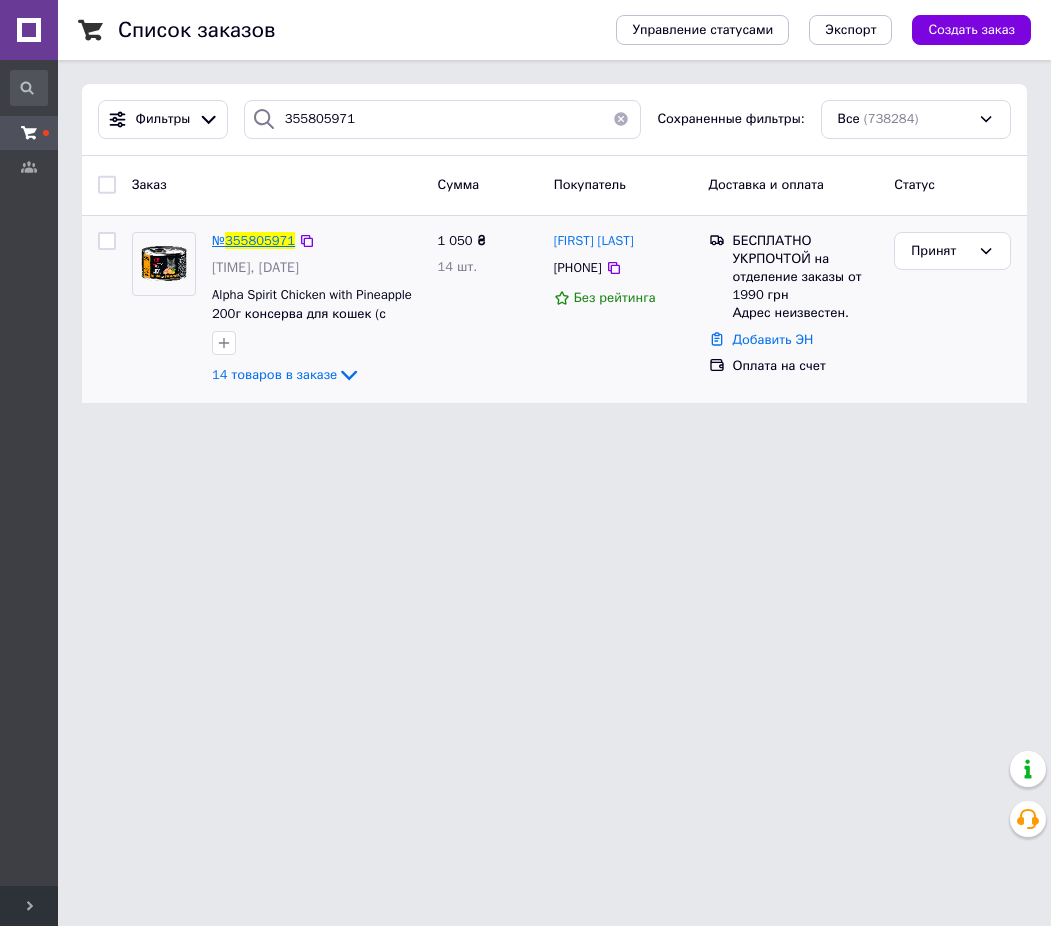 click on "355805971" at bounding box center (260, 240) 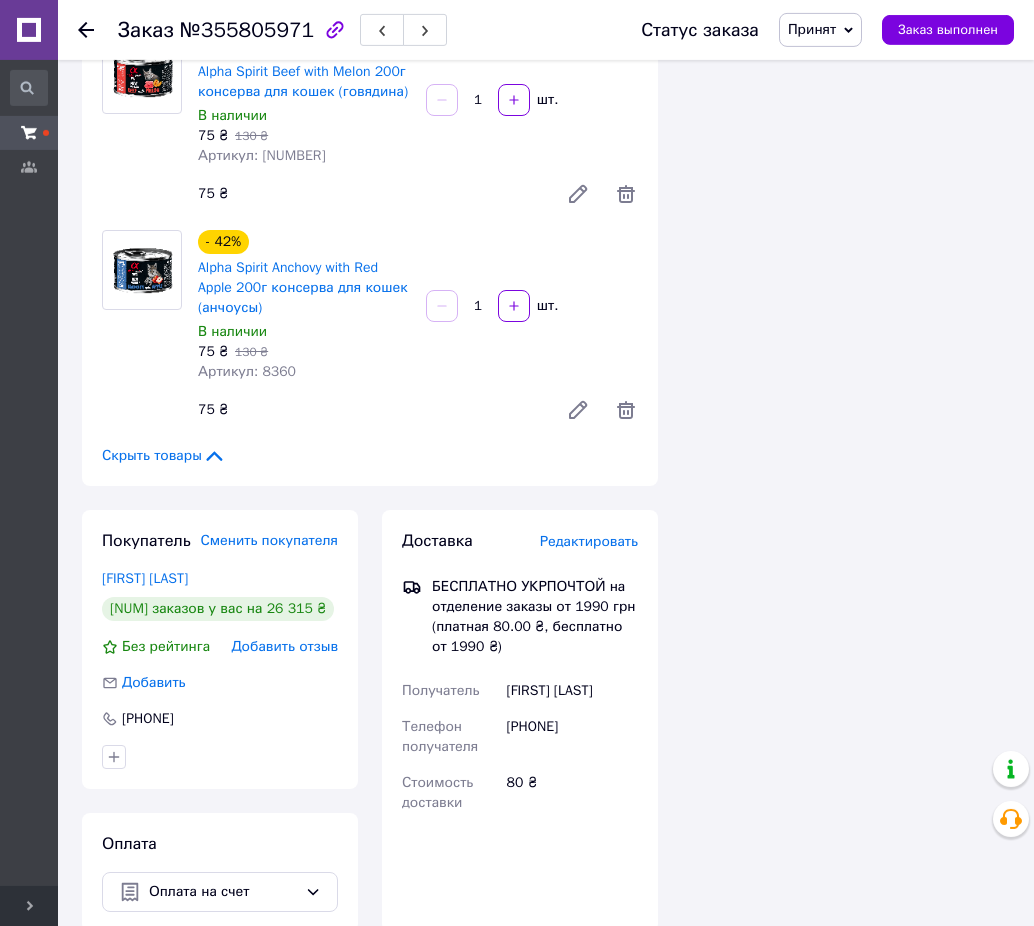 scroll, scrollTop: 2949, scrollLeft: 0, axis: vertical 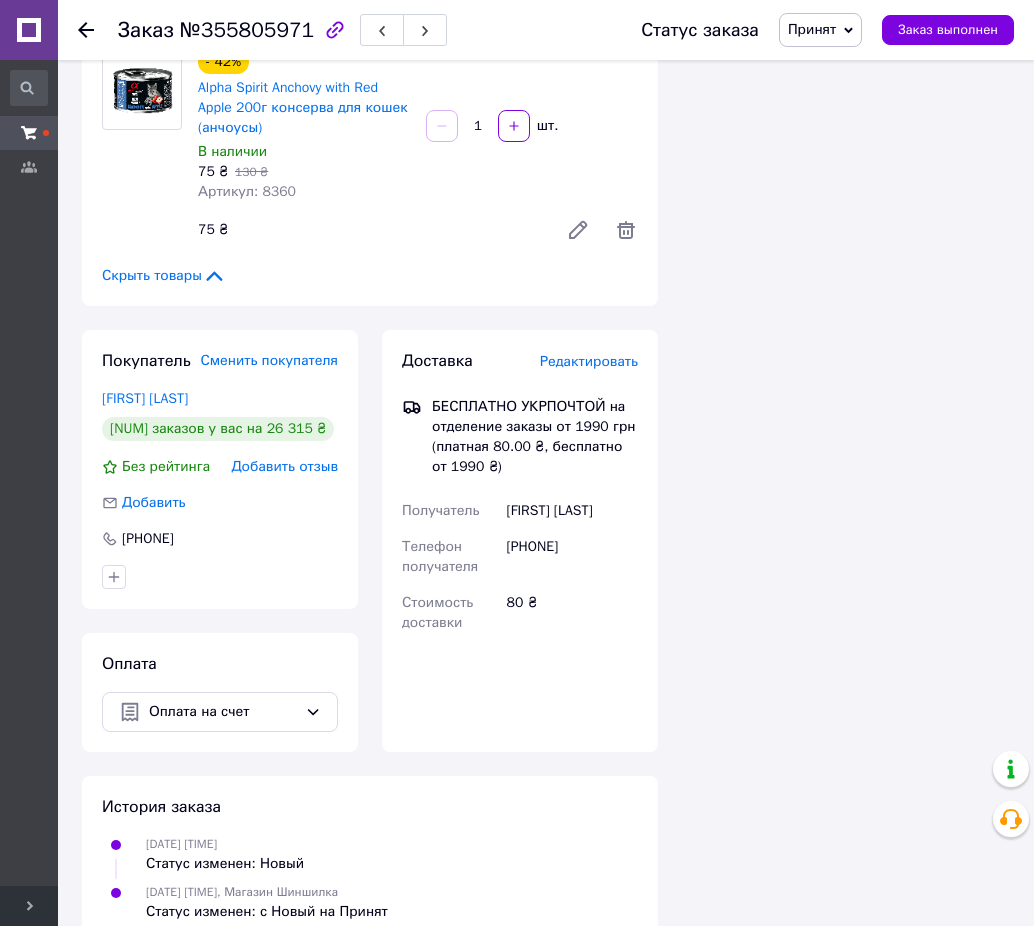 drag, startPoint x: 590, startPoint y: 527, endPoint x: 549, endPoint y: 528, distance: 41.01219 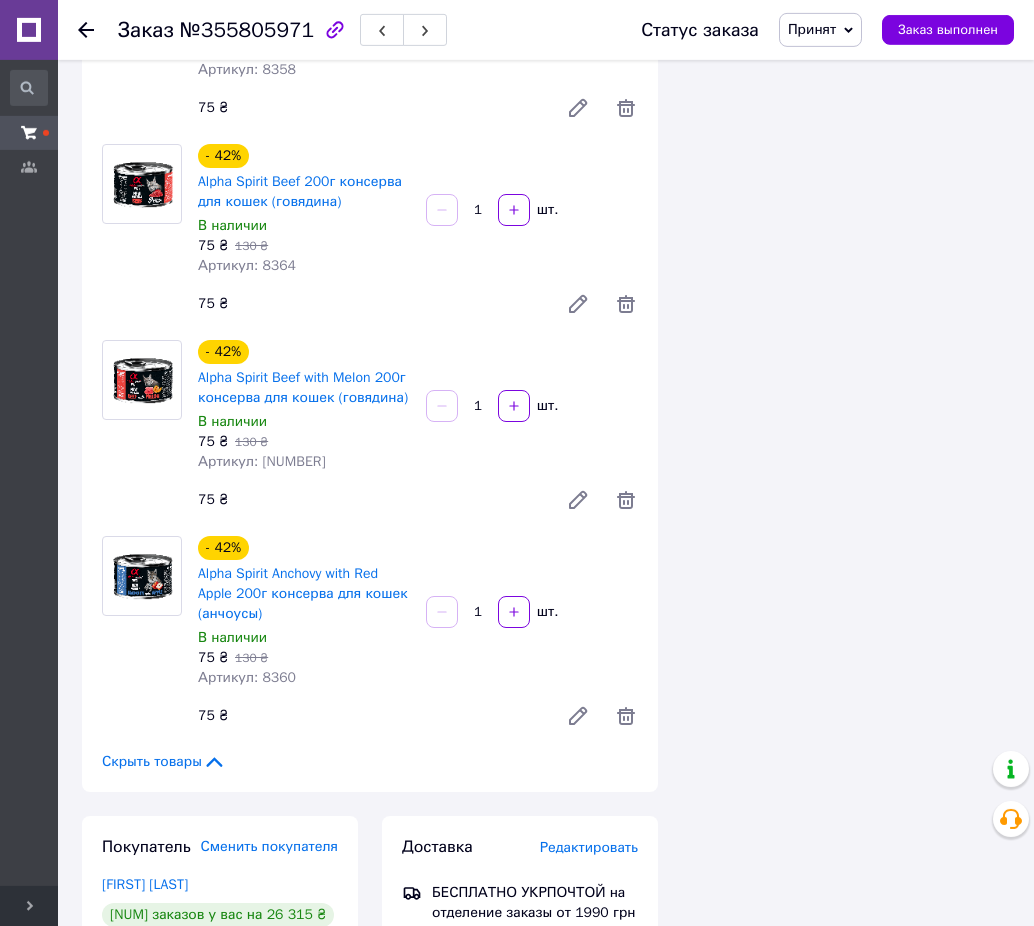 scroll, scrollTop: 2550, scrollLeft: 0, axis: vertical 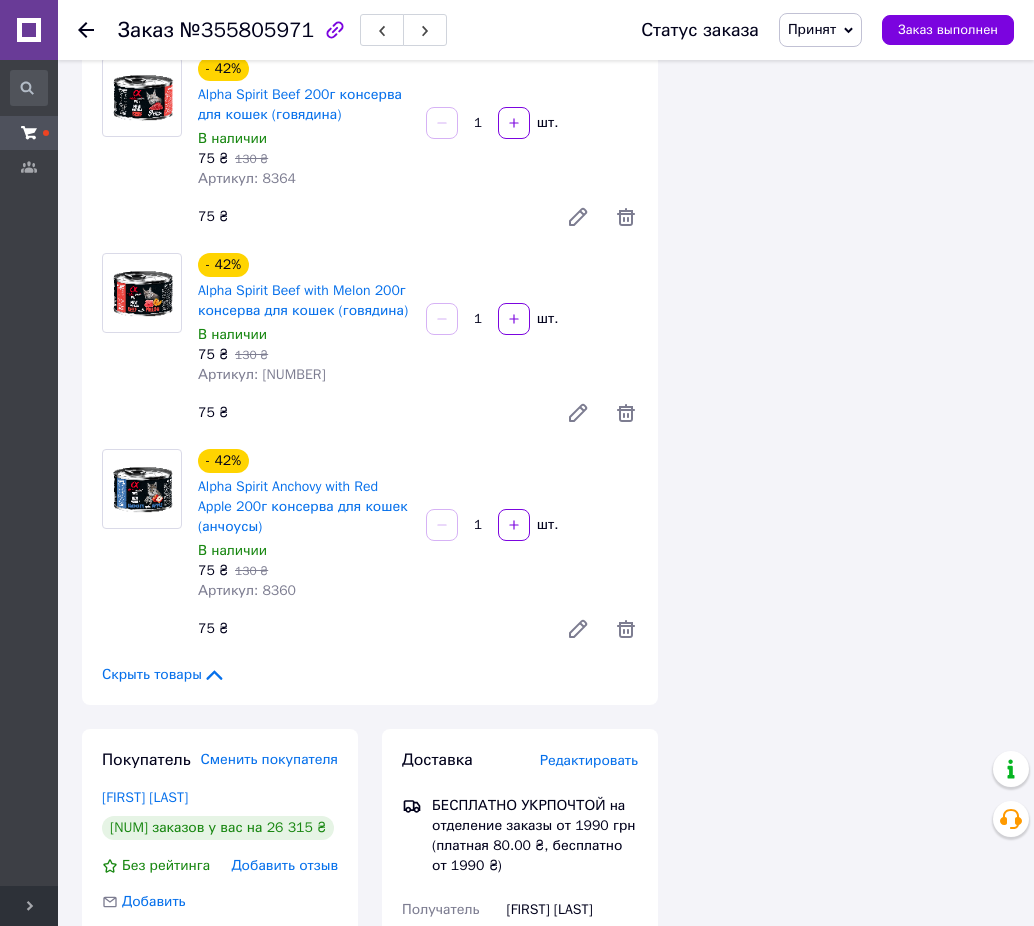 click at bounding box center (98, 30) 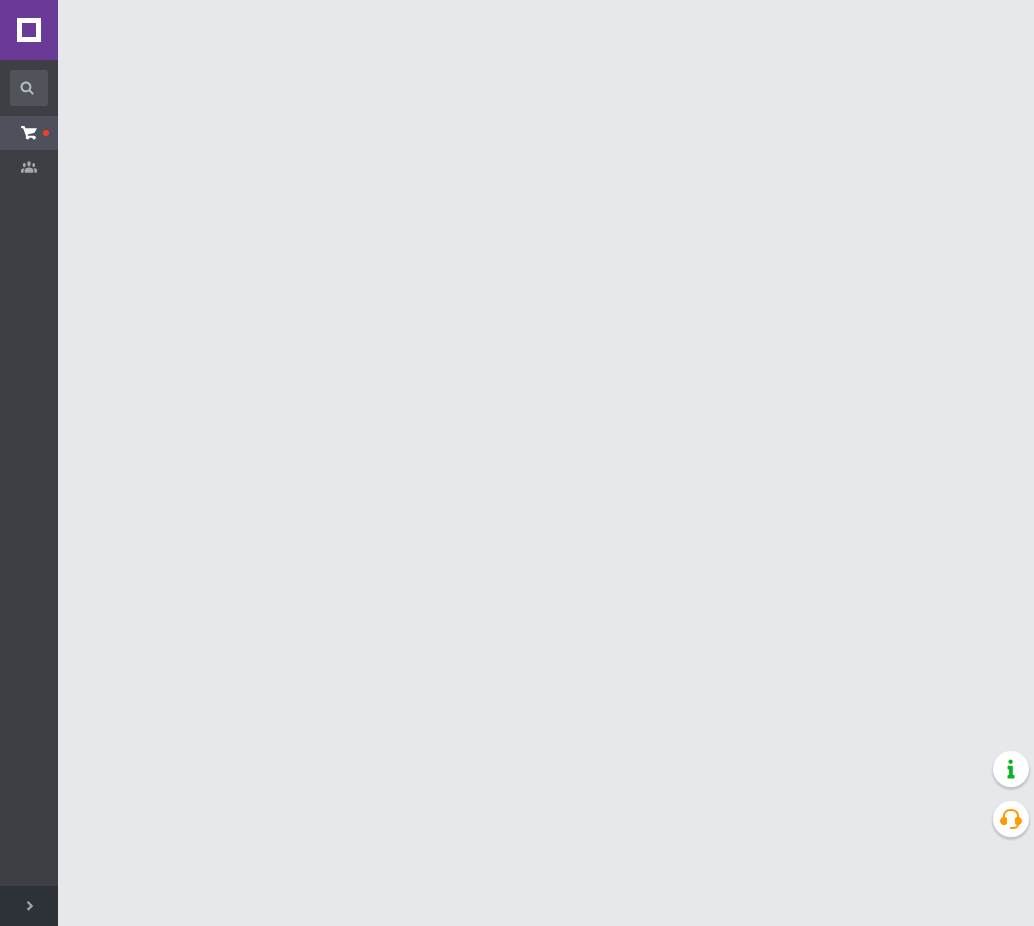 scroll, scrollTop: 0, scrollLeft: 0, axis: both 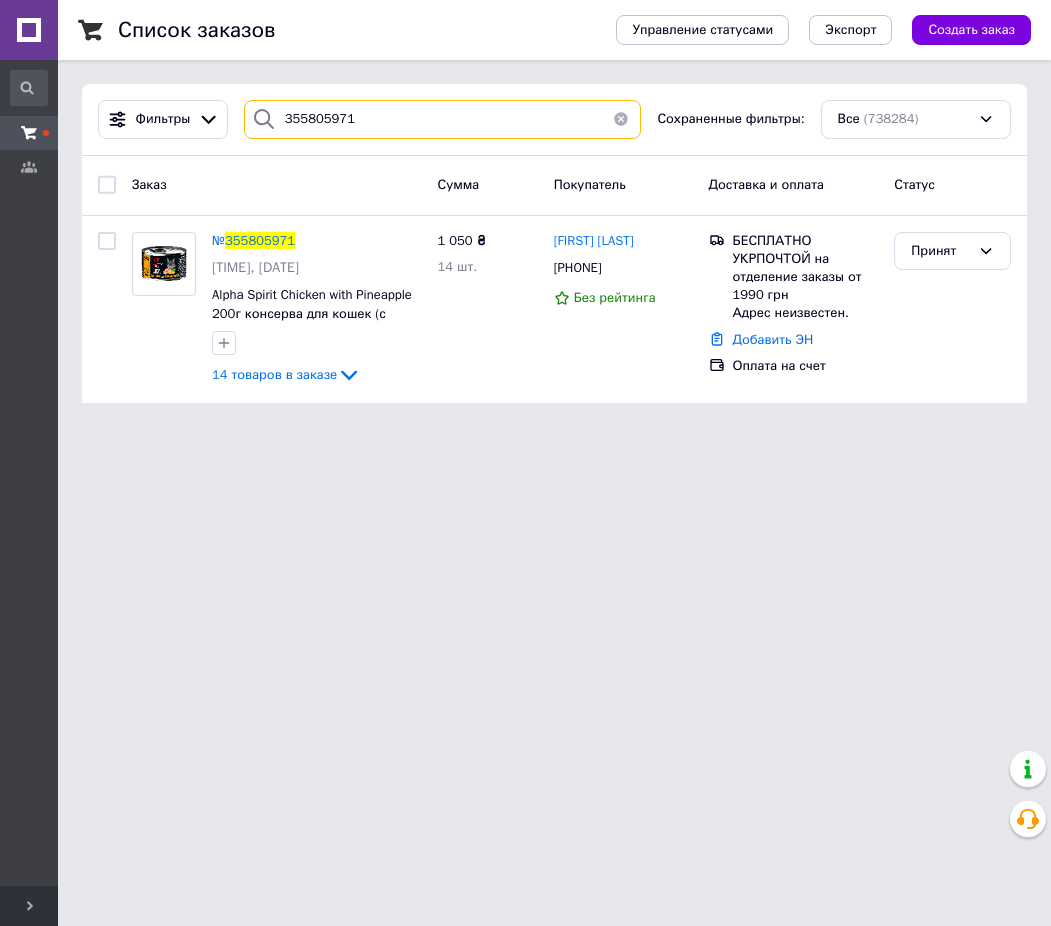 click on "355805971" at bounding box center (442, 119) 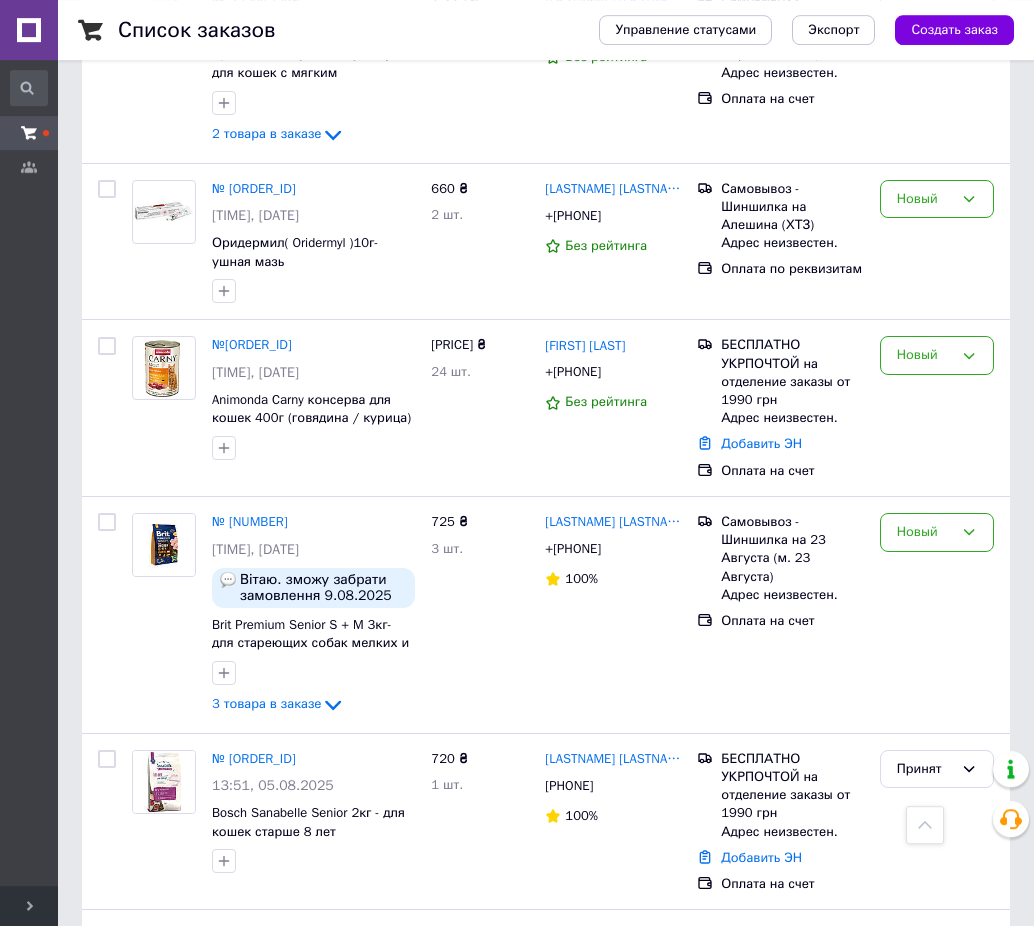 scroll, scrollTop: 1428, scrollLeft: 0, axis: vertical 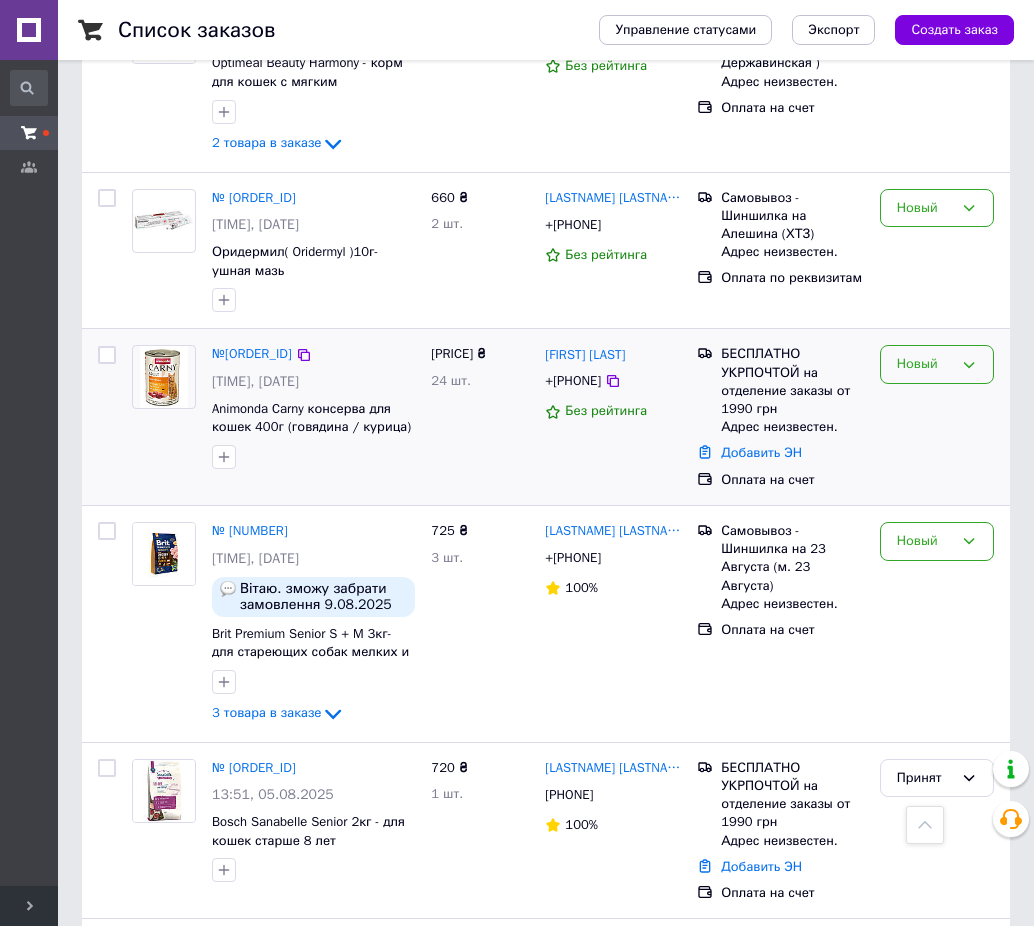 type 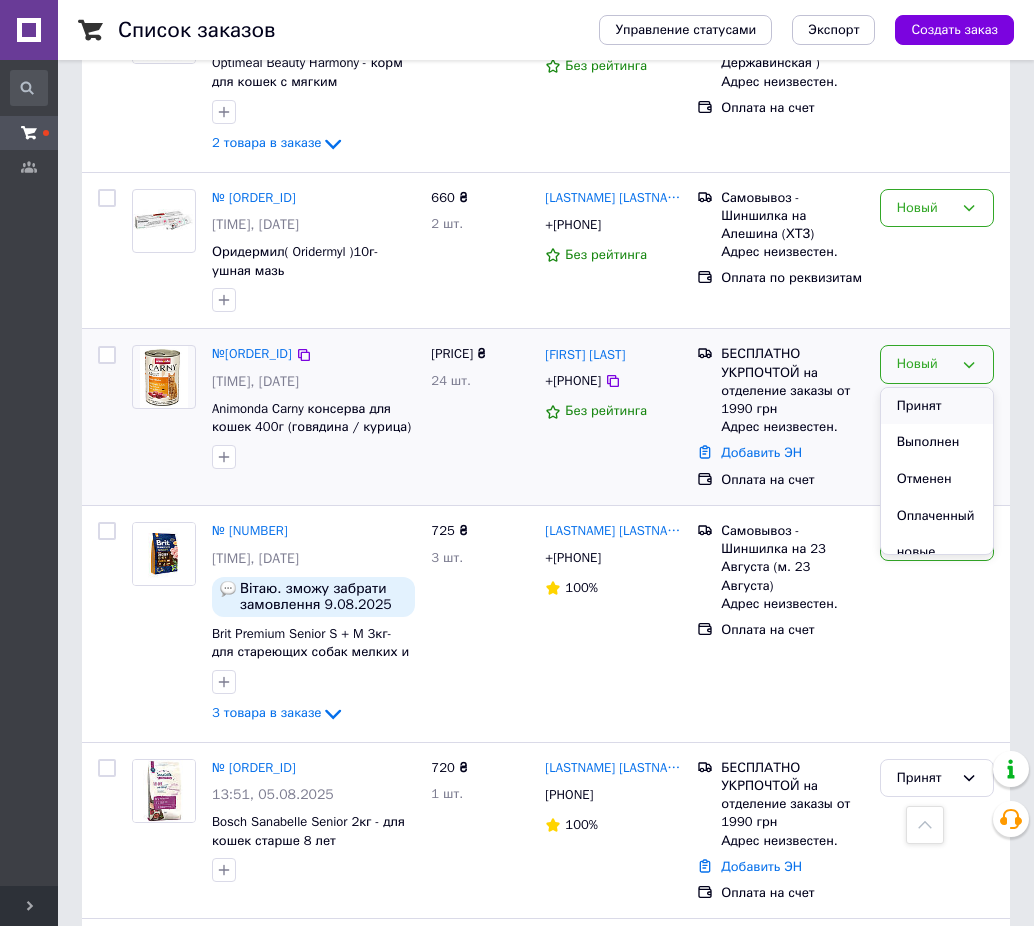 click on "Принят" at bounding box center [937, 406] 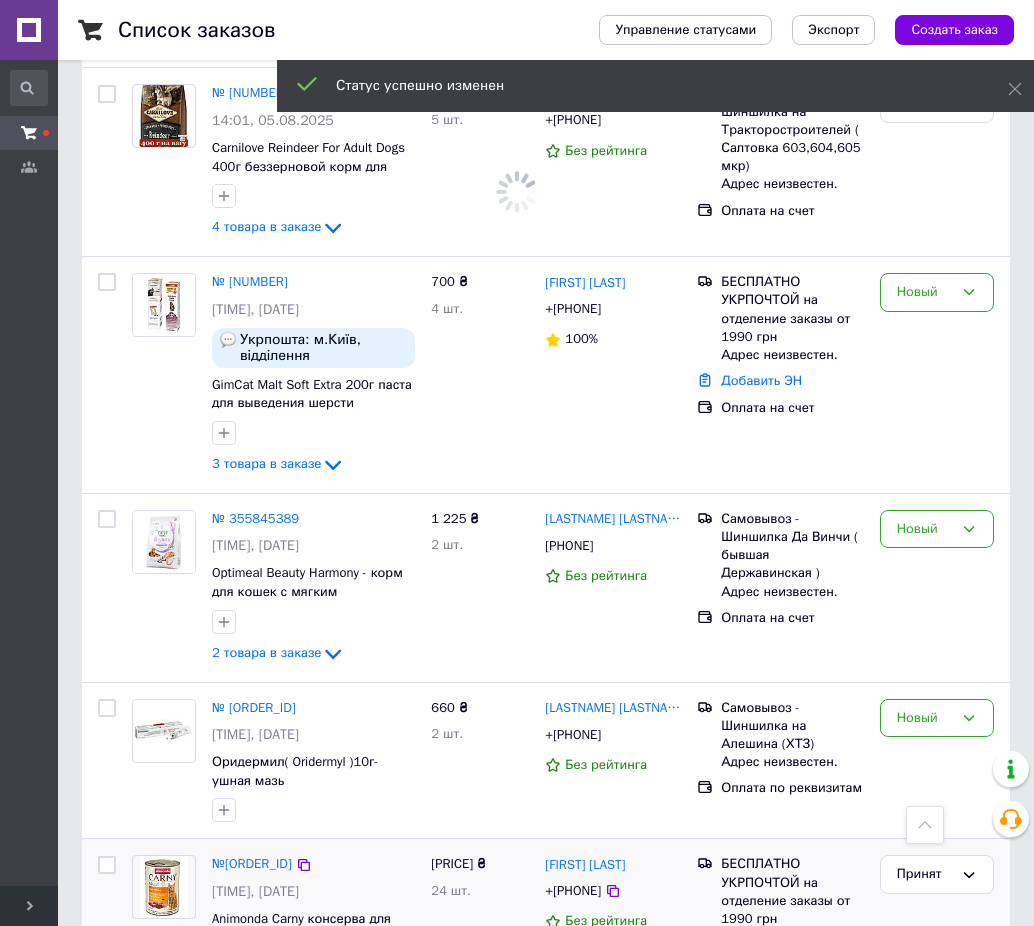 scroll, scrollTop: 1326, scrollLeft: 0, axis: vertical 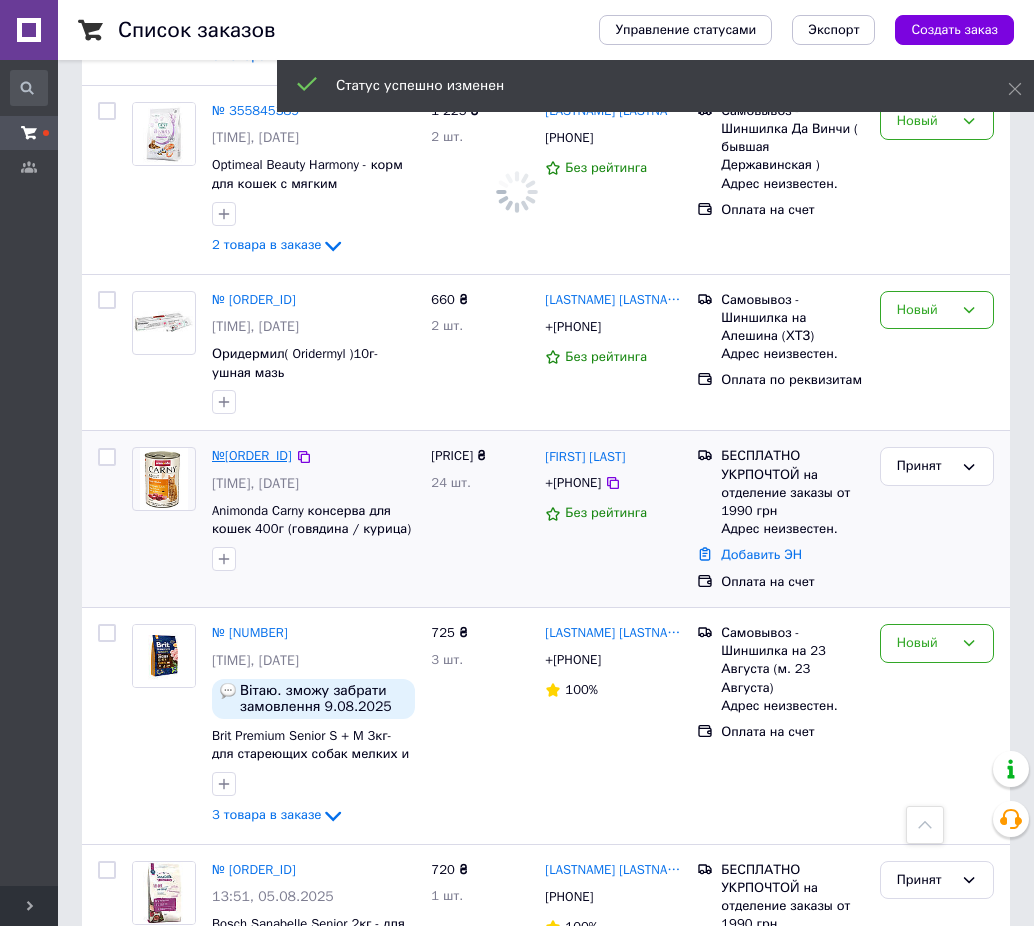 click on "№[ORDER_ID]" at bounding box center [252, 455] 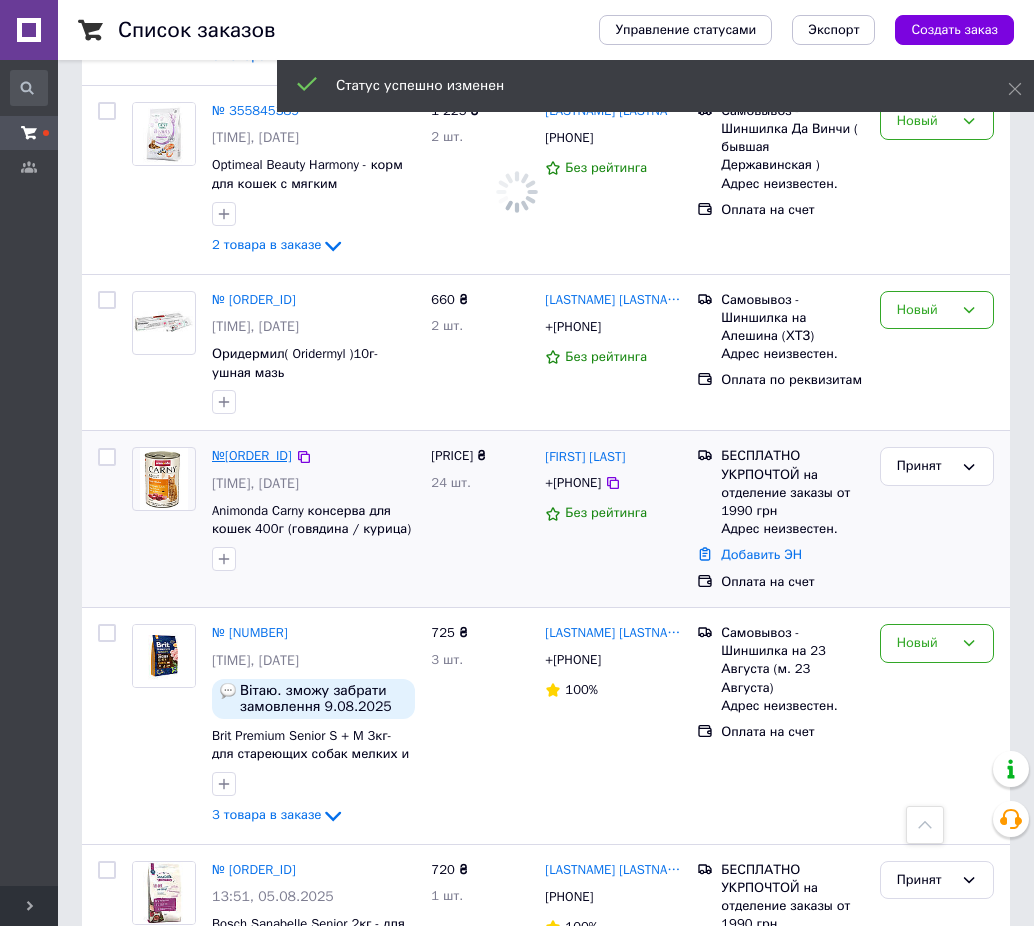 scroll, scrollTop: 0, scrollLeft: 0, axis: both 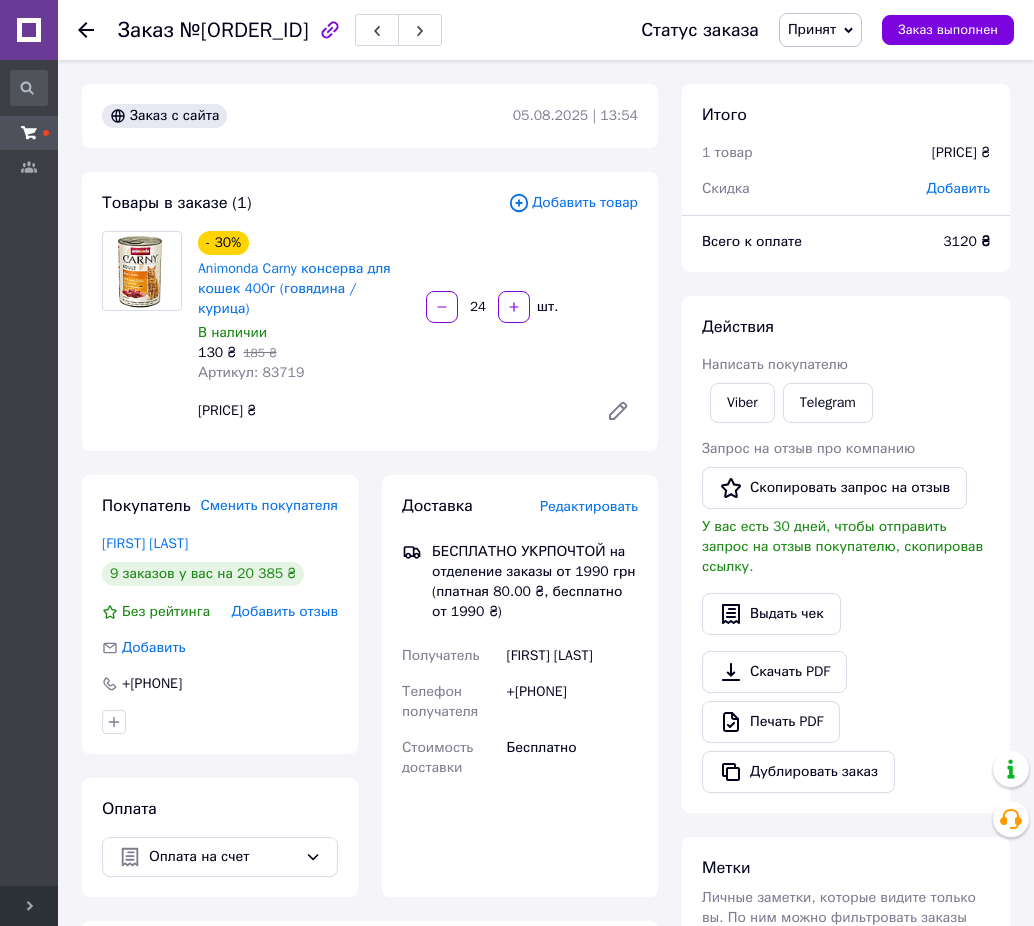 drag, startPoint x: 373, startPoint y: 175, endPoint x: 355, endPoint y: 166, distance: 20.12461 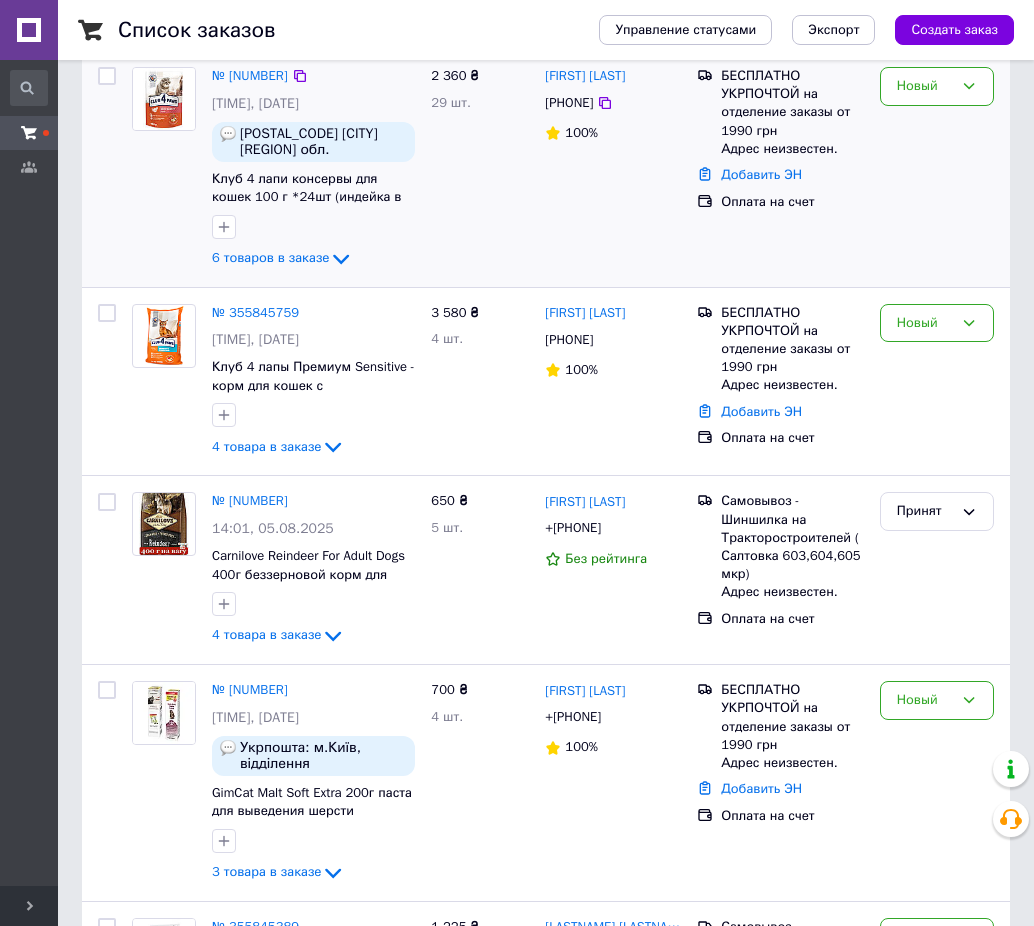 scroll, scrollTop: 816, scrollLeft: 0, axis: vertical 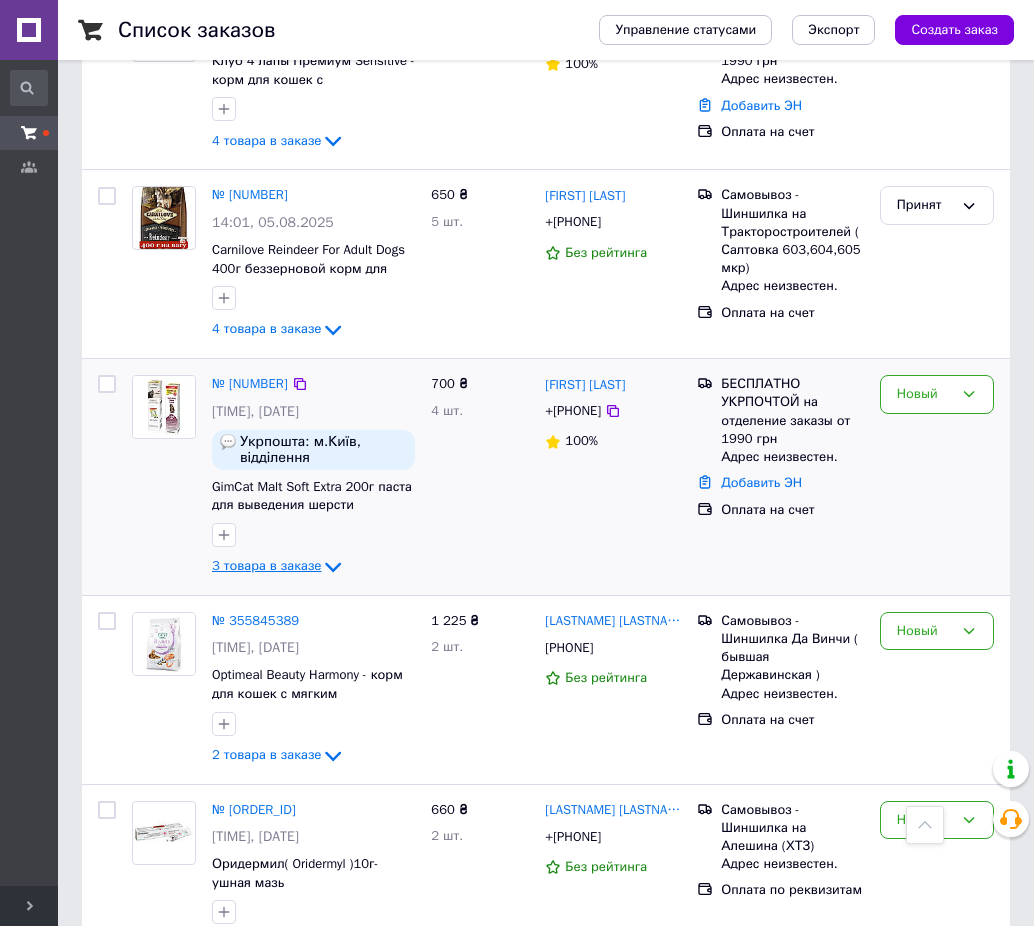 click on "3 товара в заказе" at bounding box center [266, 566] 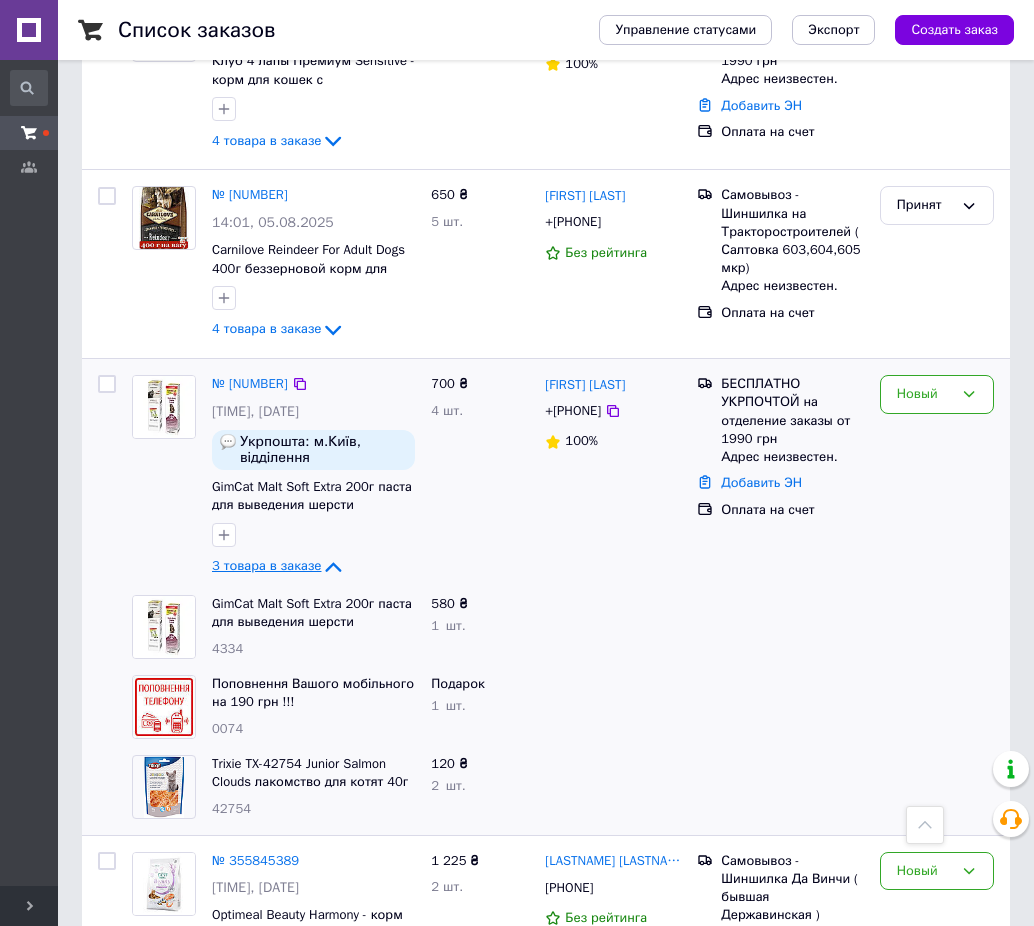 click on "3 товара в заказе" at bounding box center (266, 566) 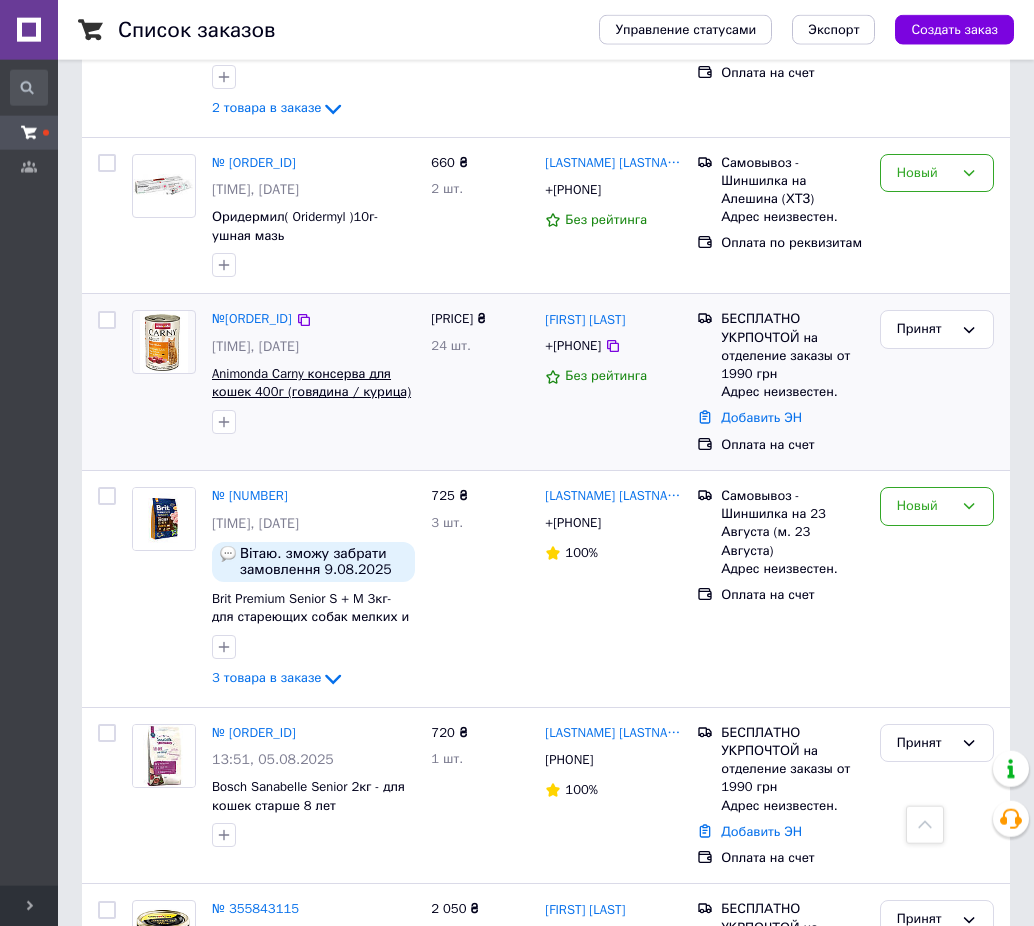 scroll, scrollTop: 1530, scrollLeft: 0, axis: vertical 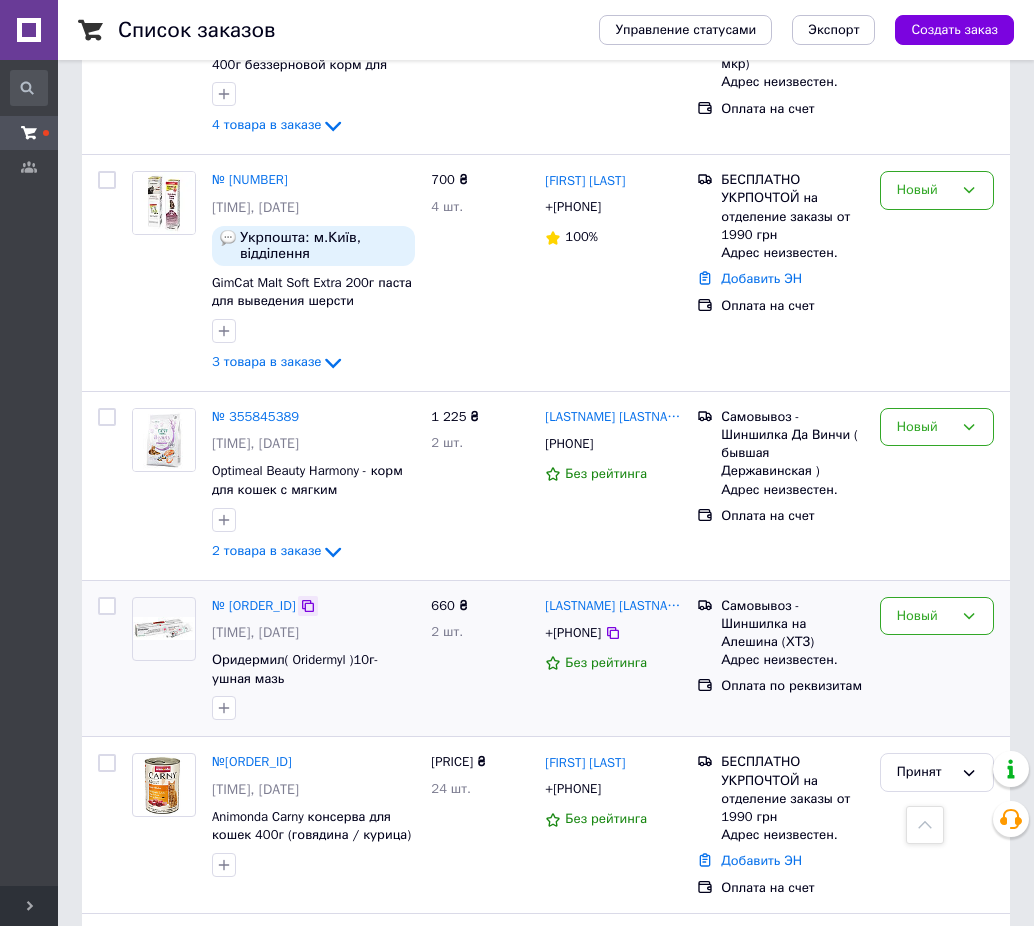 click 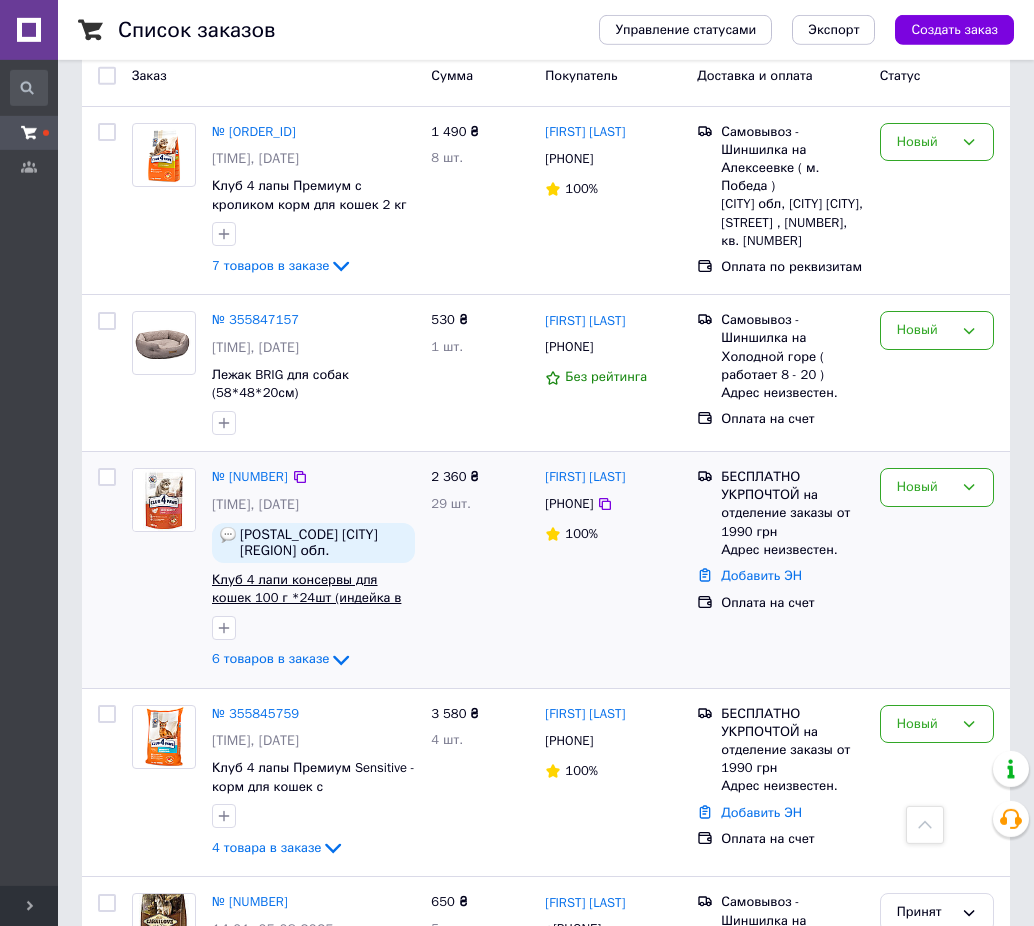 scroll, scrollTop: 46, scrollLeft: 0, axis: vertical 